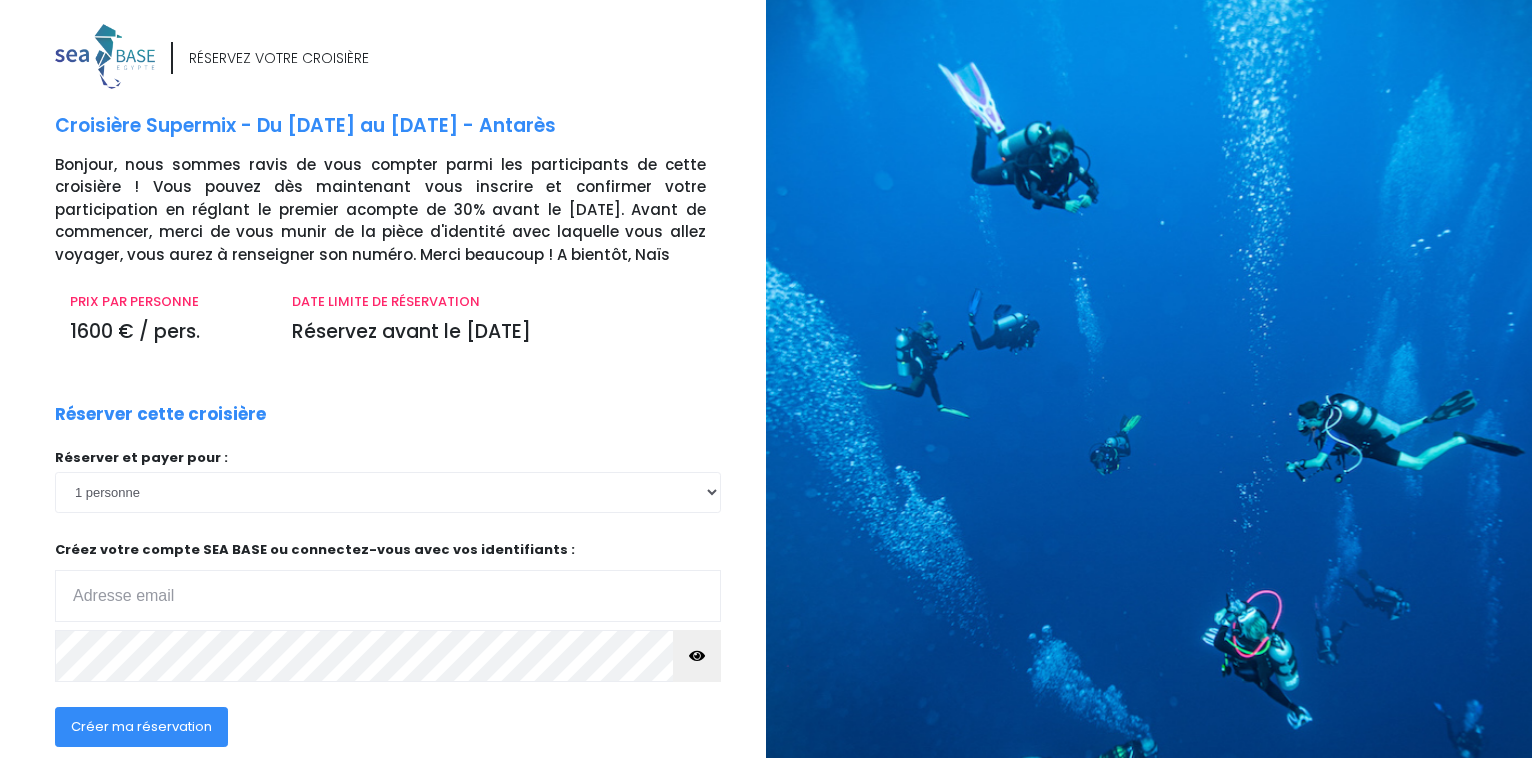 scroll, scrollTop: 0, scrollLeft: 0, axis: both 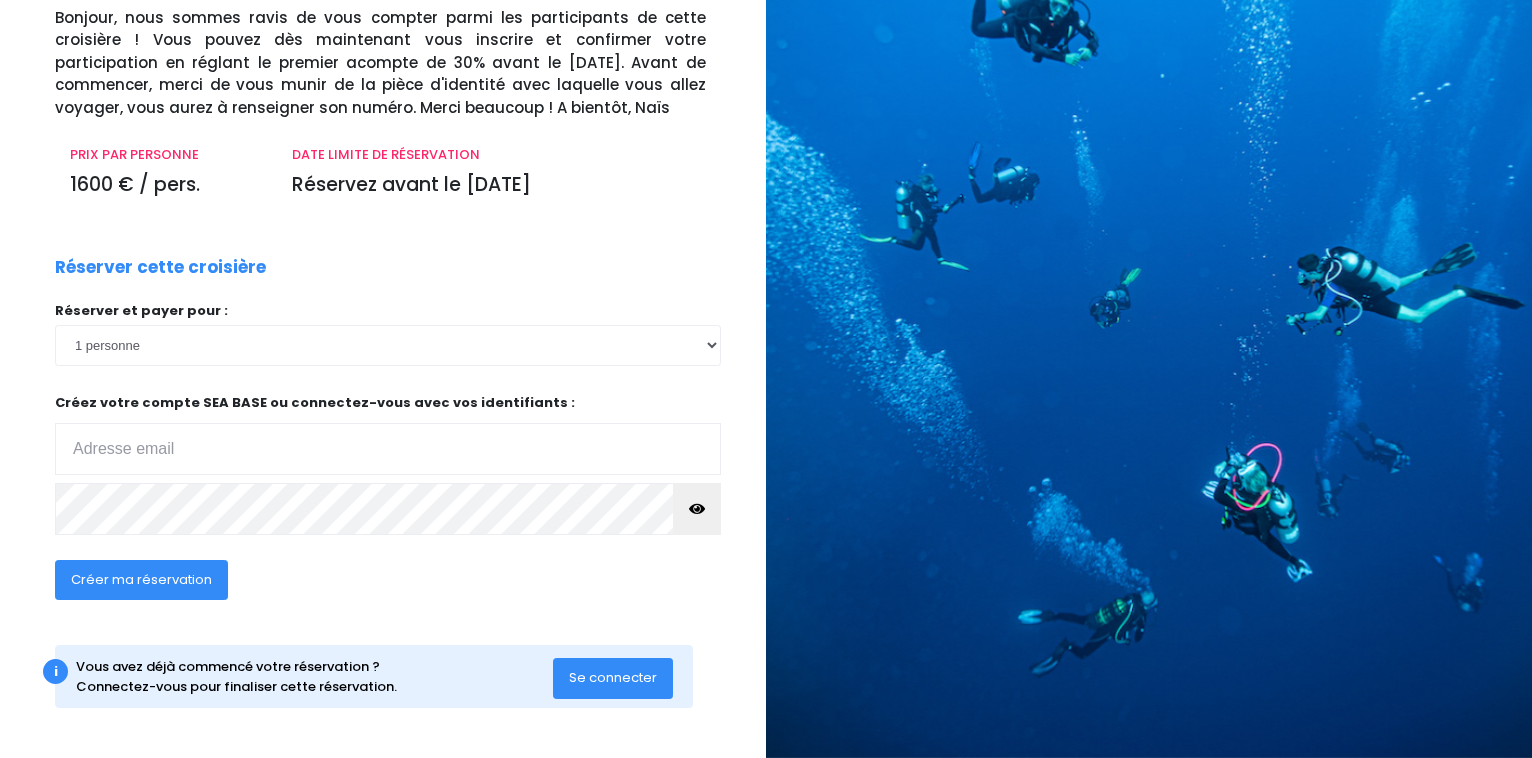 click at bounding box center (388, 449) 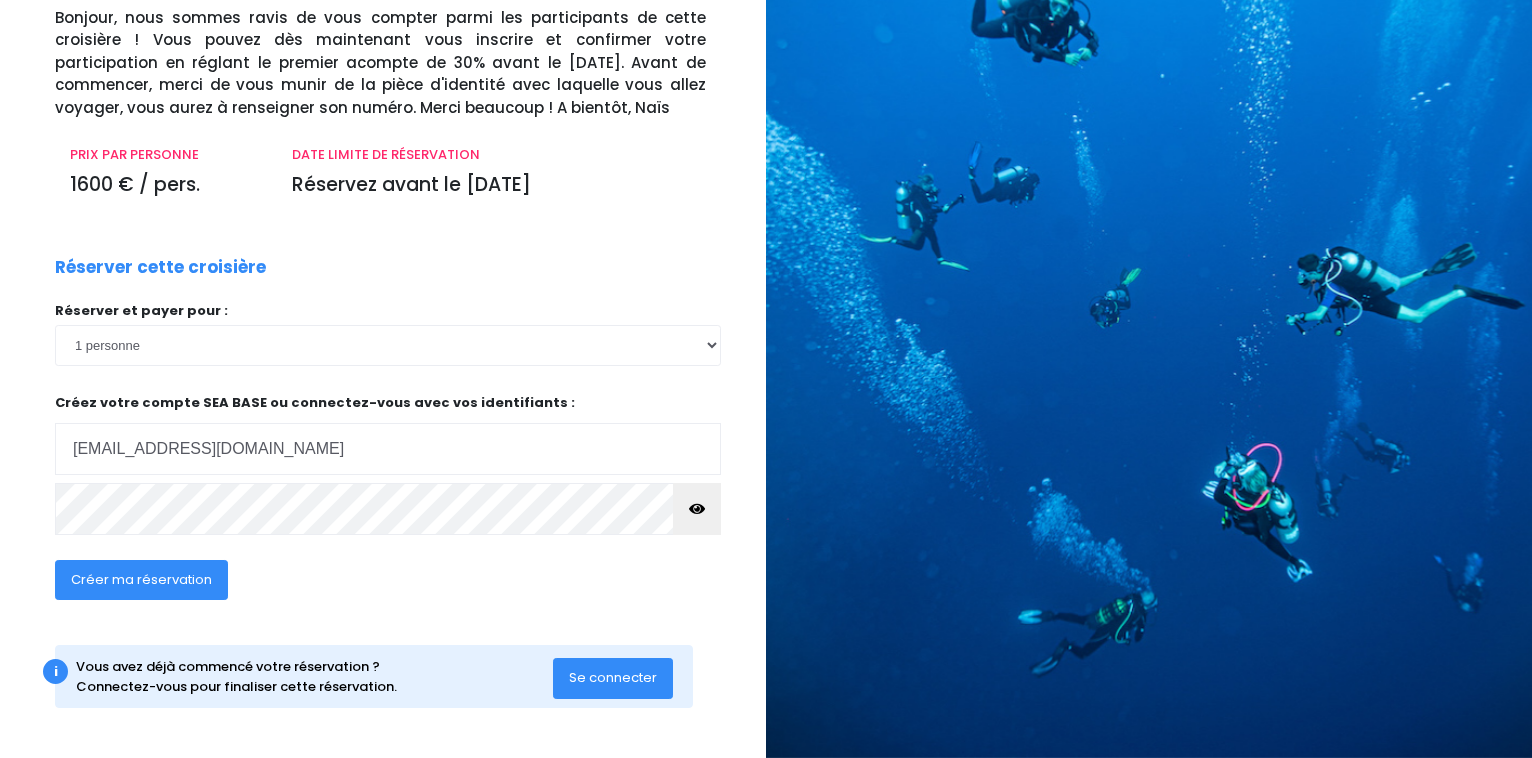 type on "j-jacques.dudek@orange.fr" 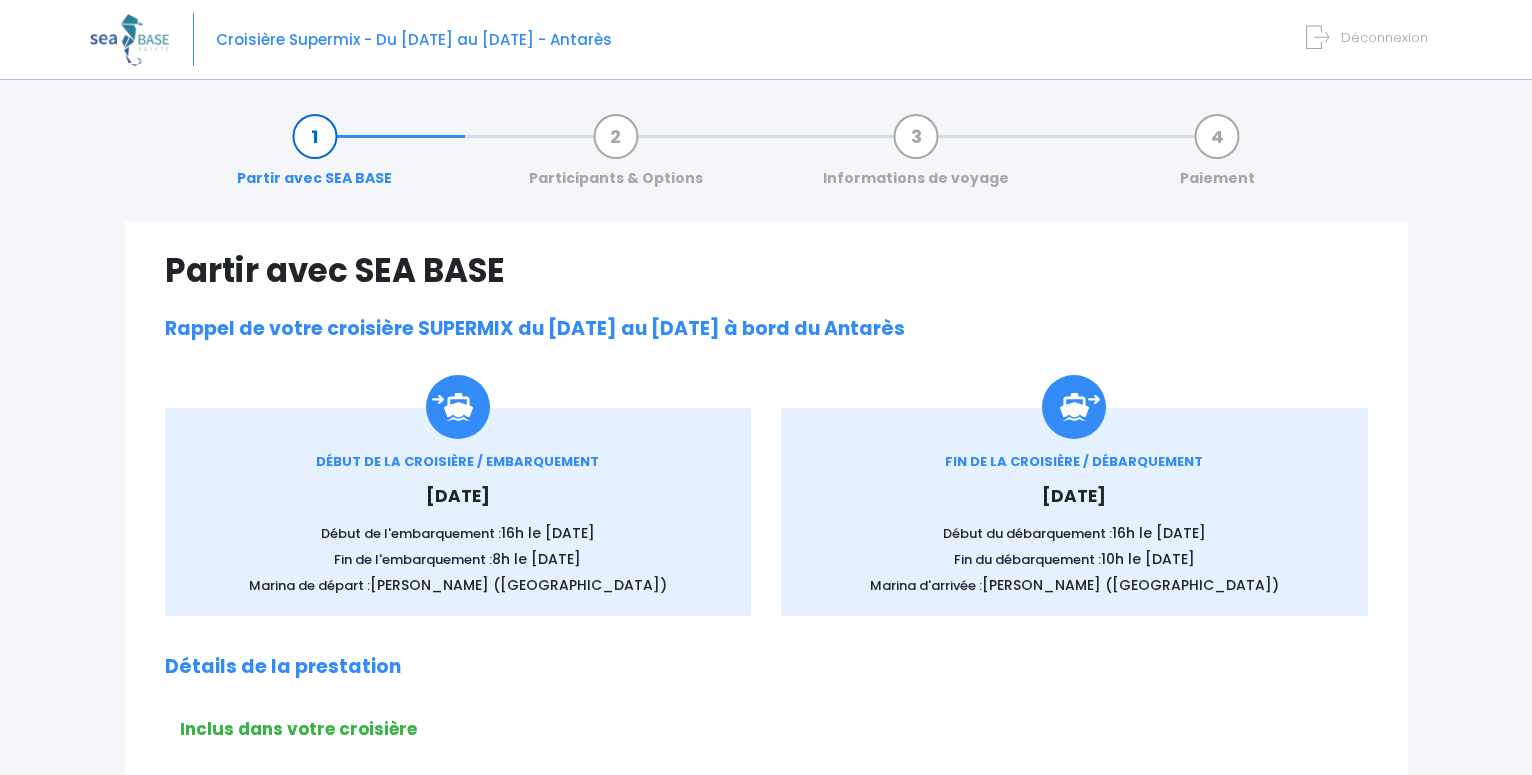 scroll, scrollTop: 0, scrollLeft: 0, axis: both 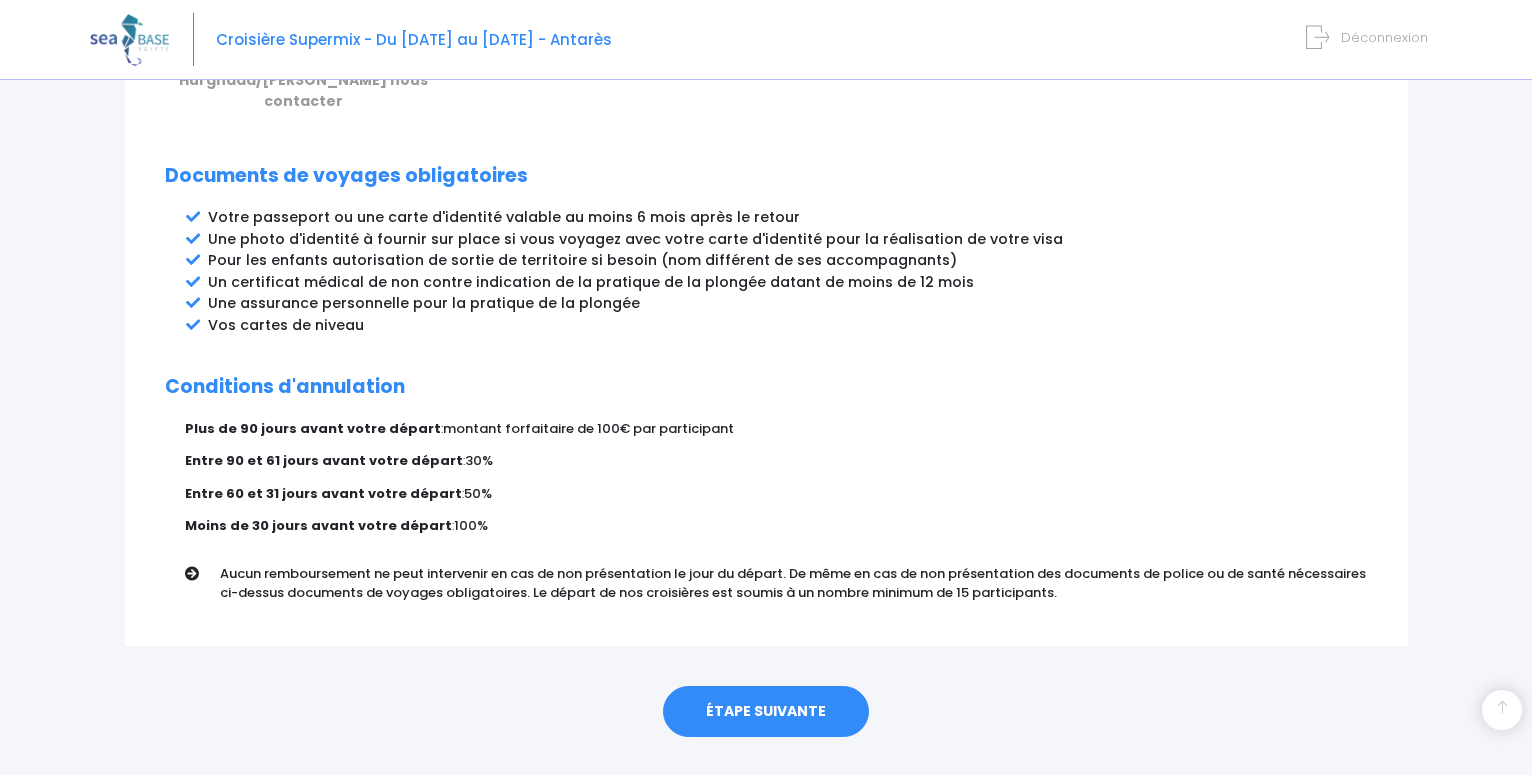 click on "ÉTAPE SUIVANTE" at bounding box center [766, 712] 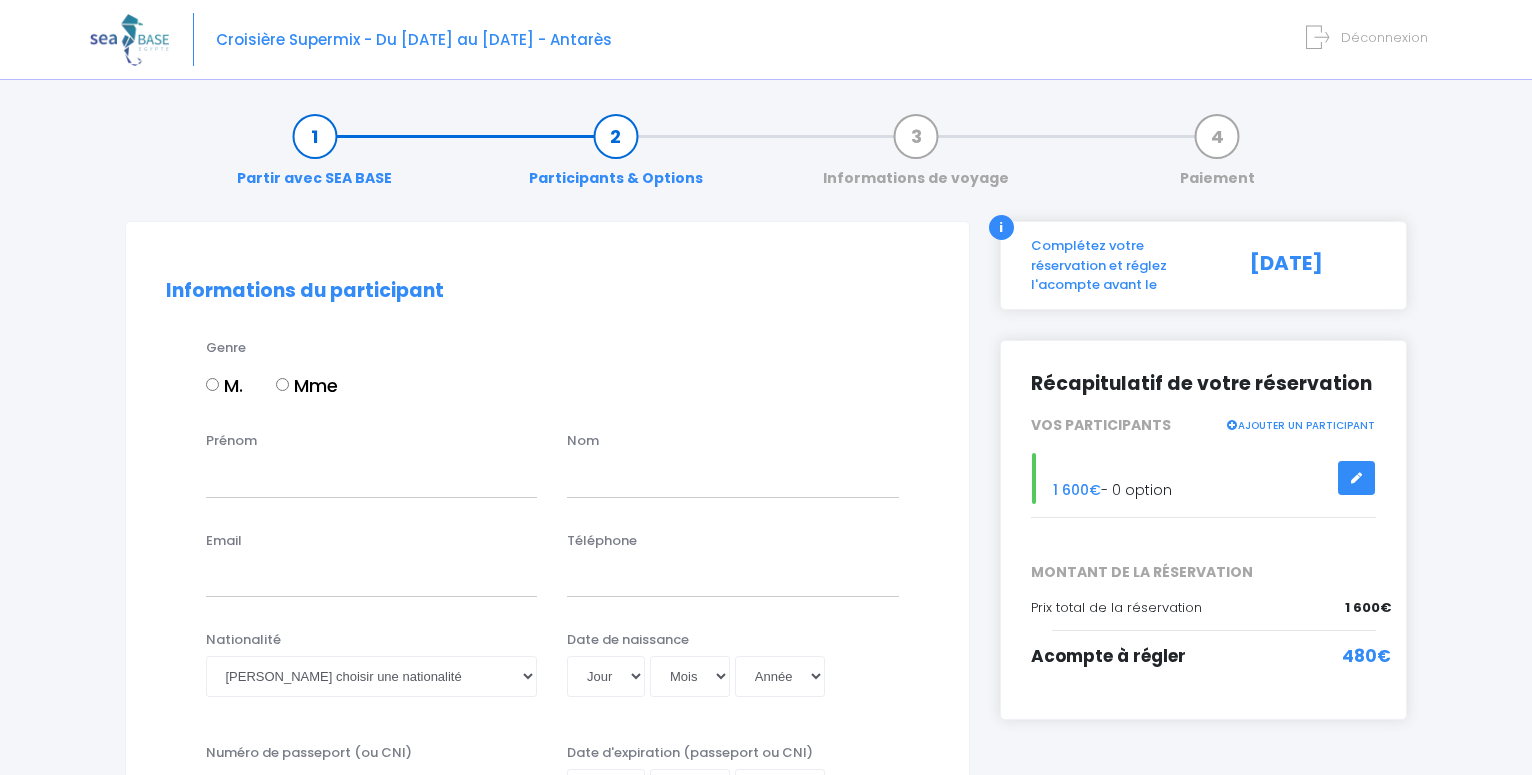 scroll, scrollTop: 0, scrollLeft: 0, axis: both 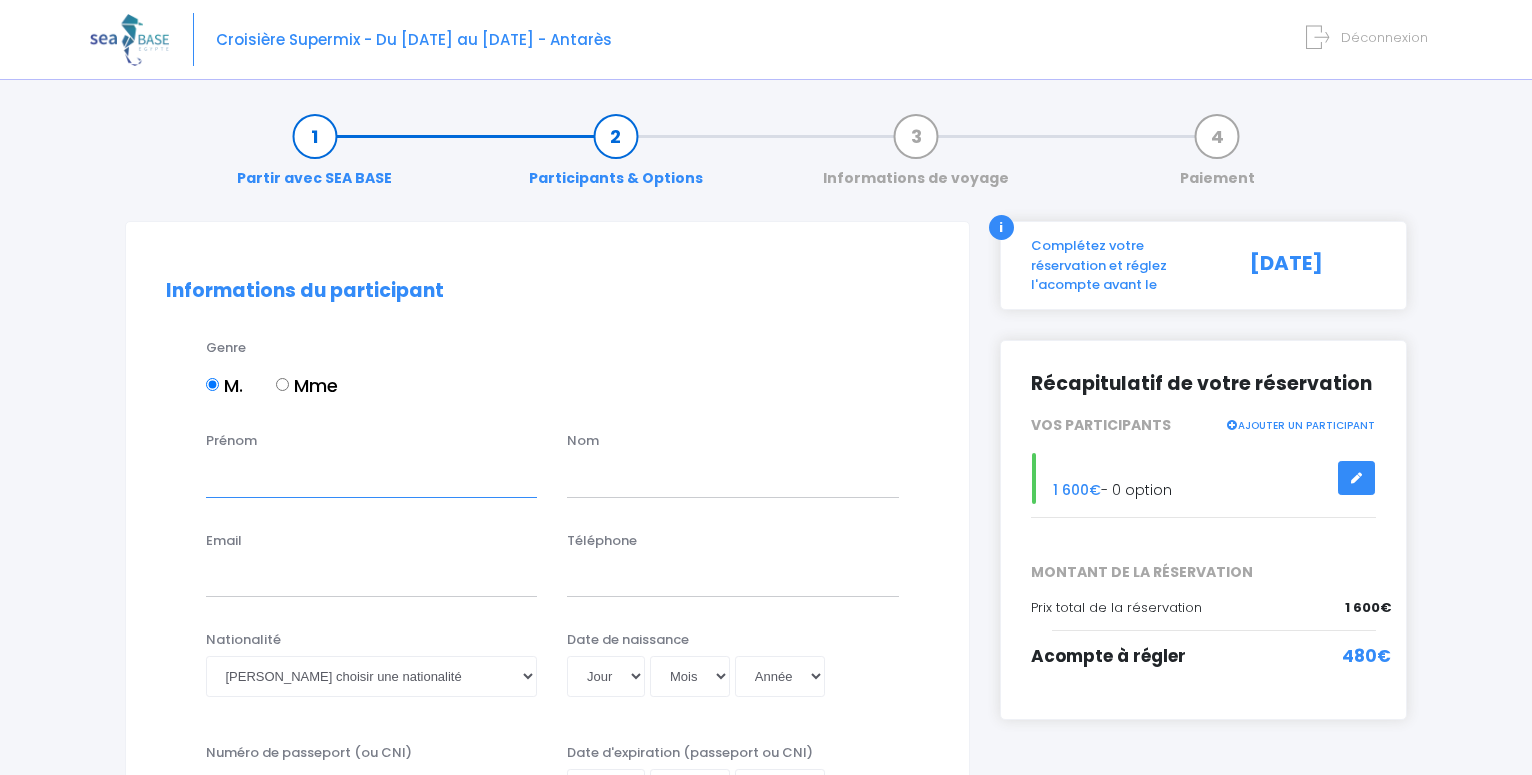 click on "Prénom" at bounding box center [372, 477] 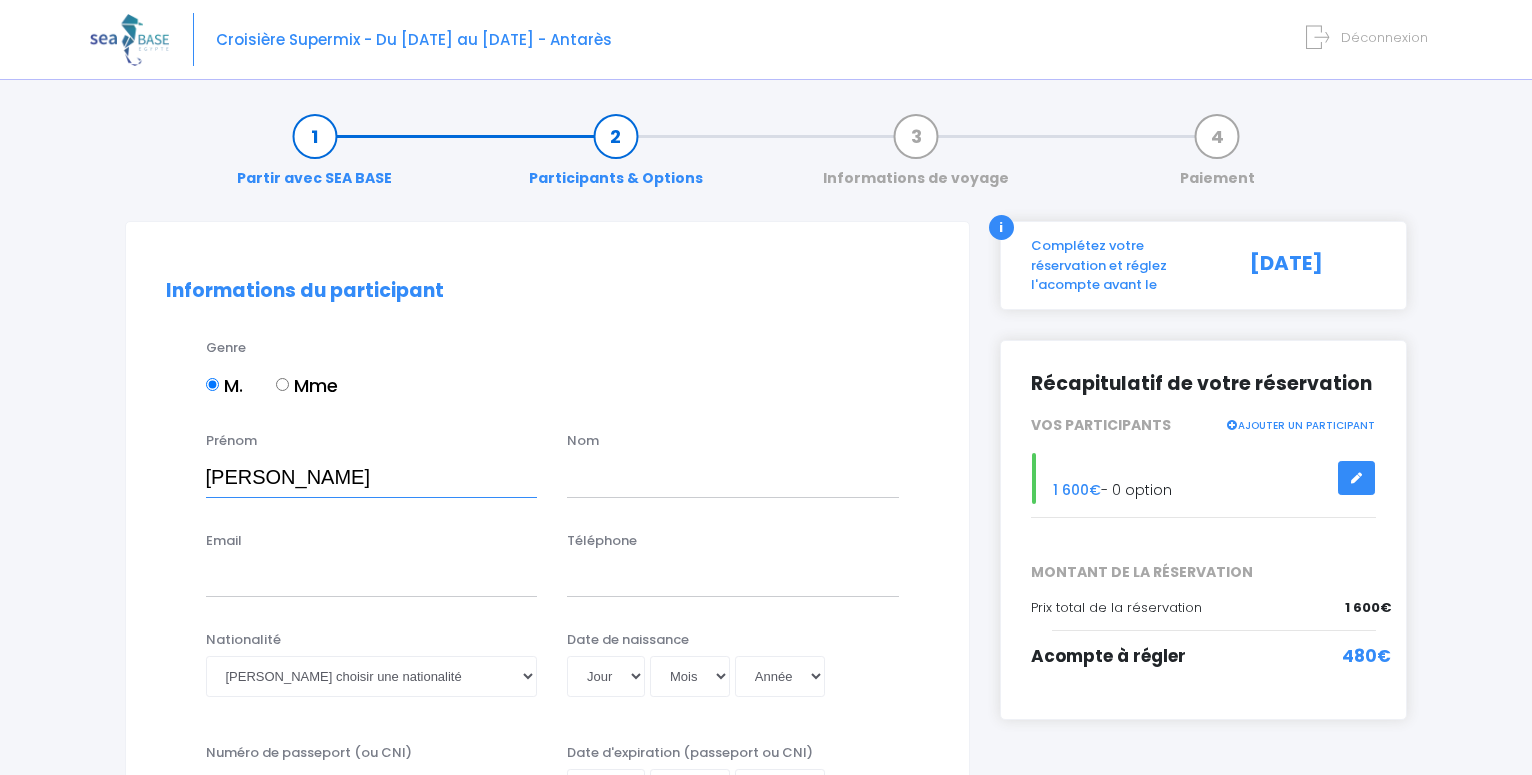 type on "jean jacques" 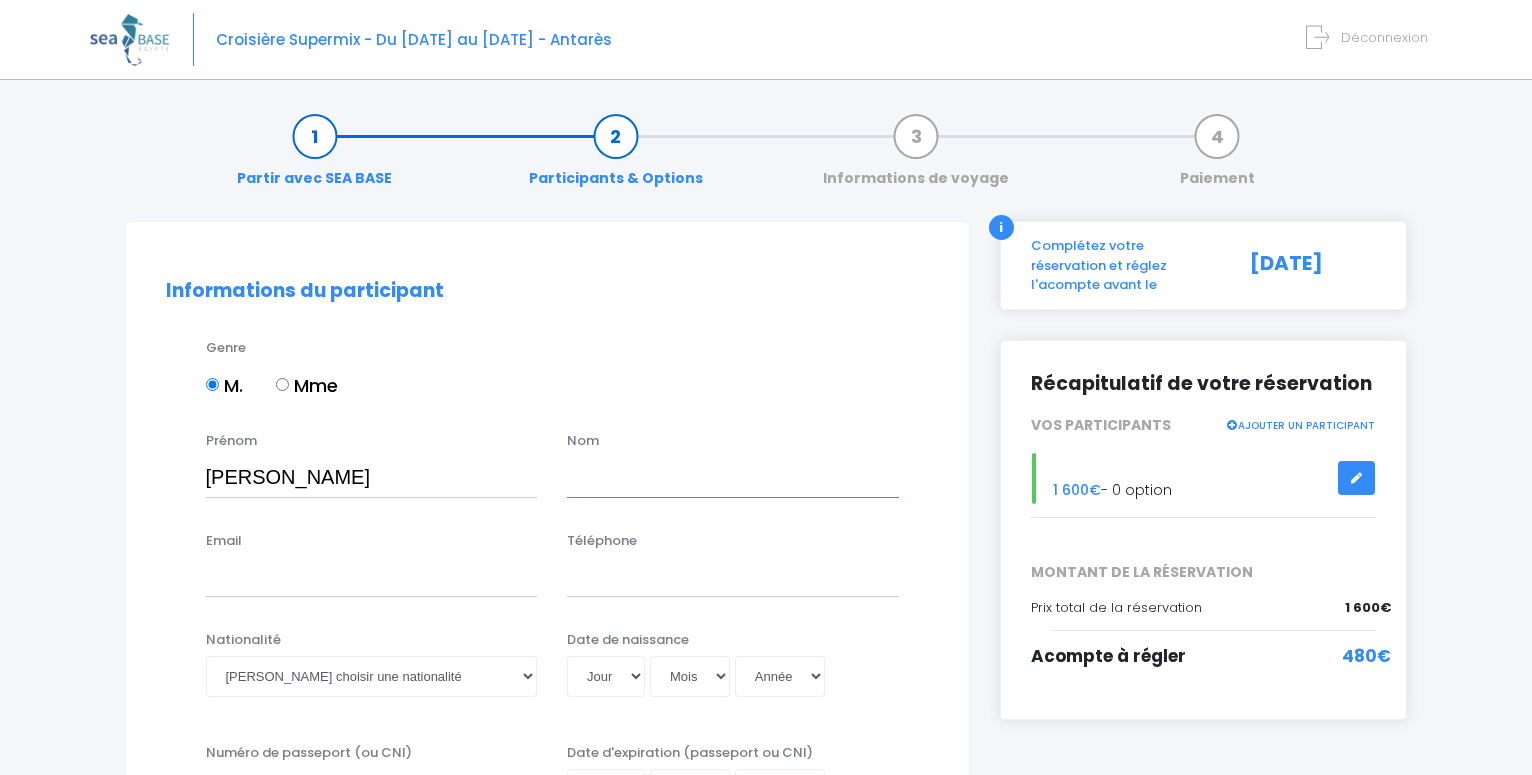click at bounding box center [733, 477] 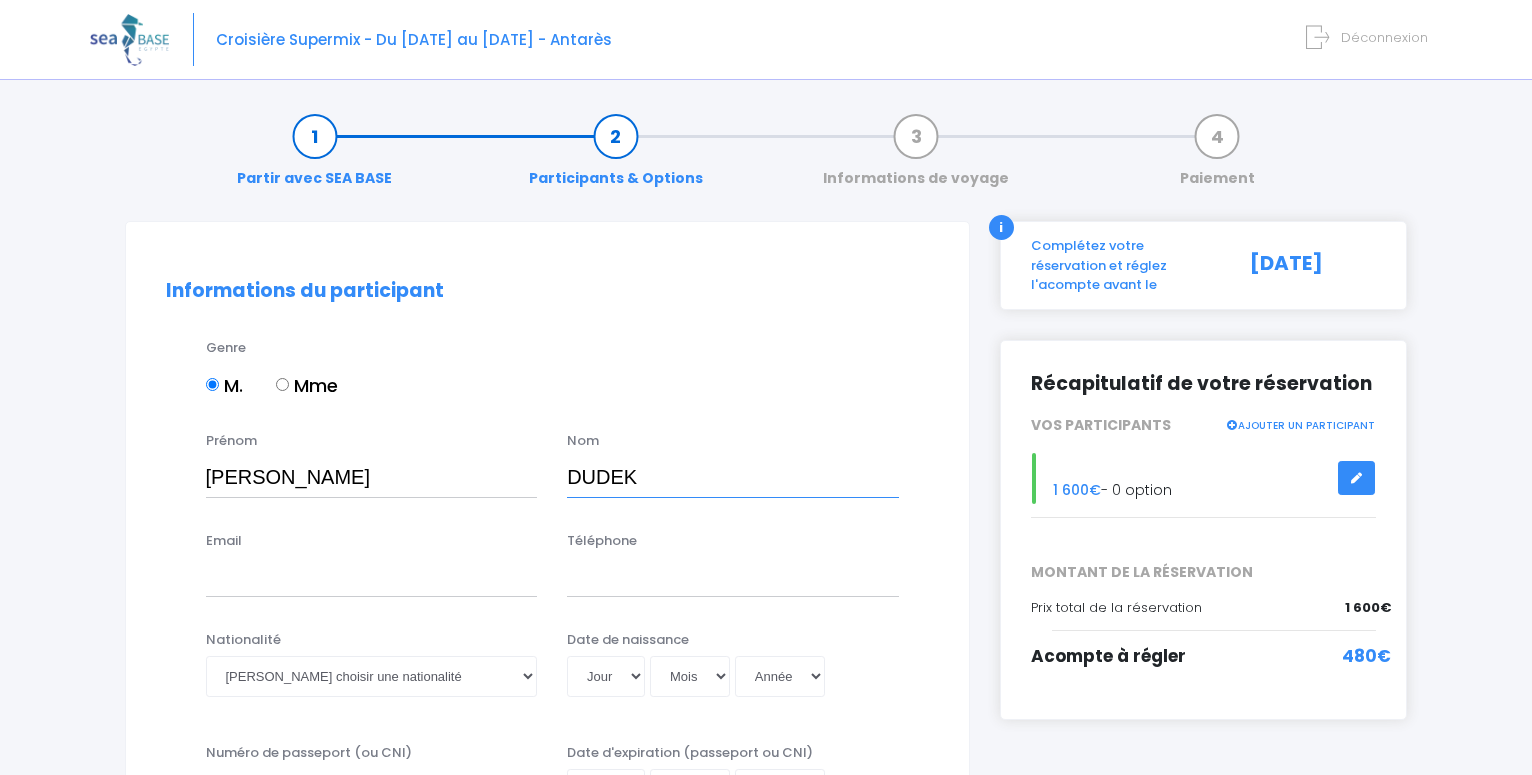 type on "DUDEK" 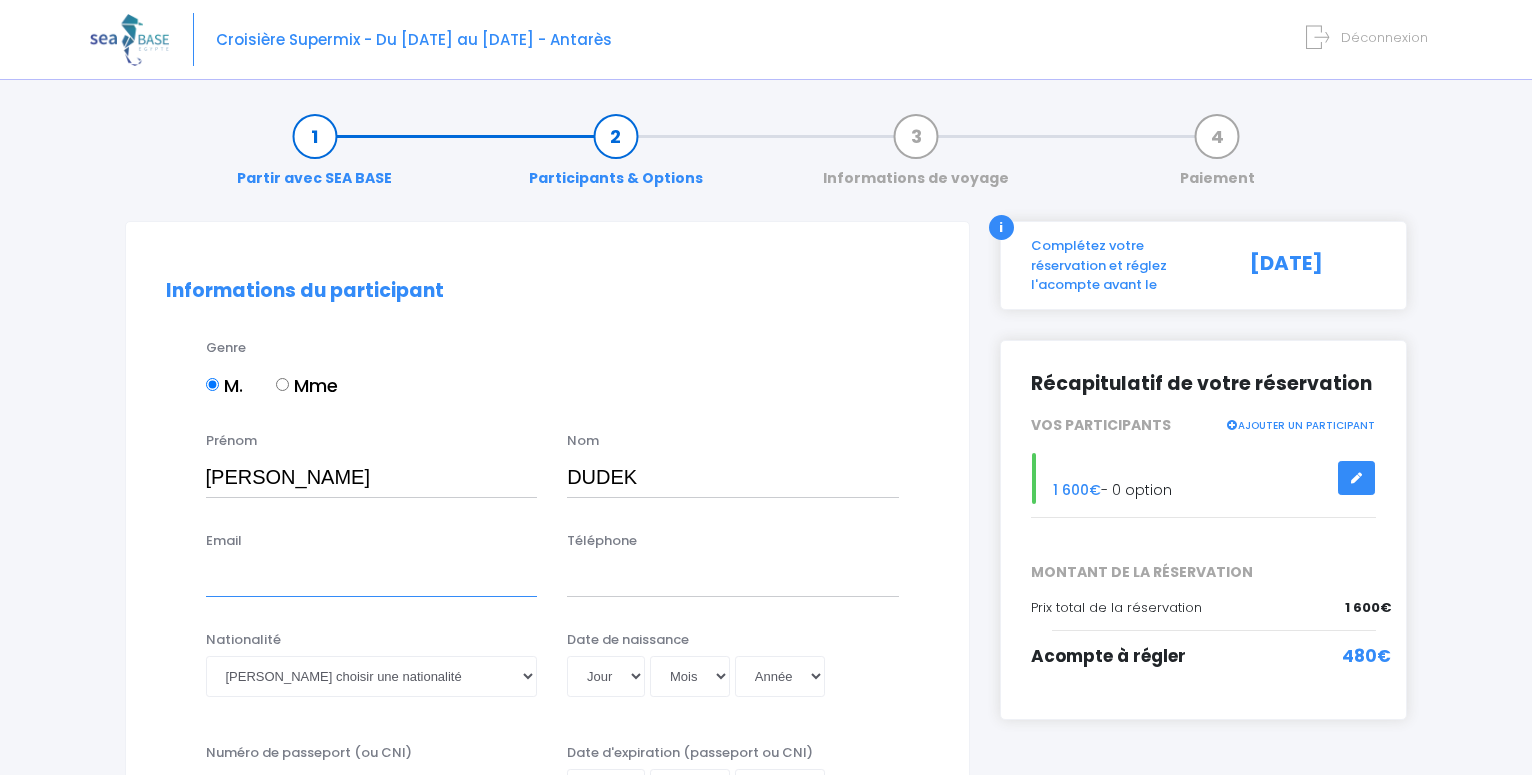 click on "Email" at bounding box center (372, 577) 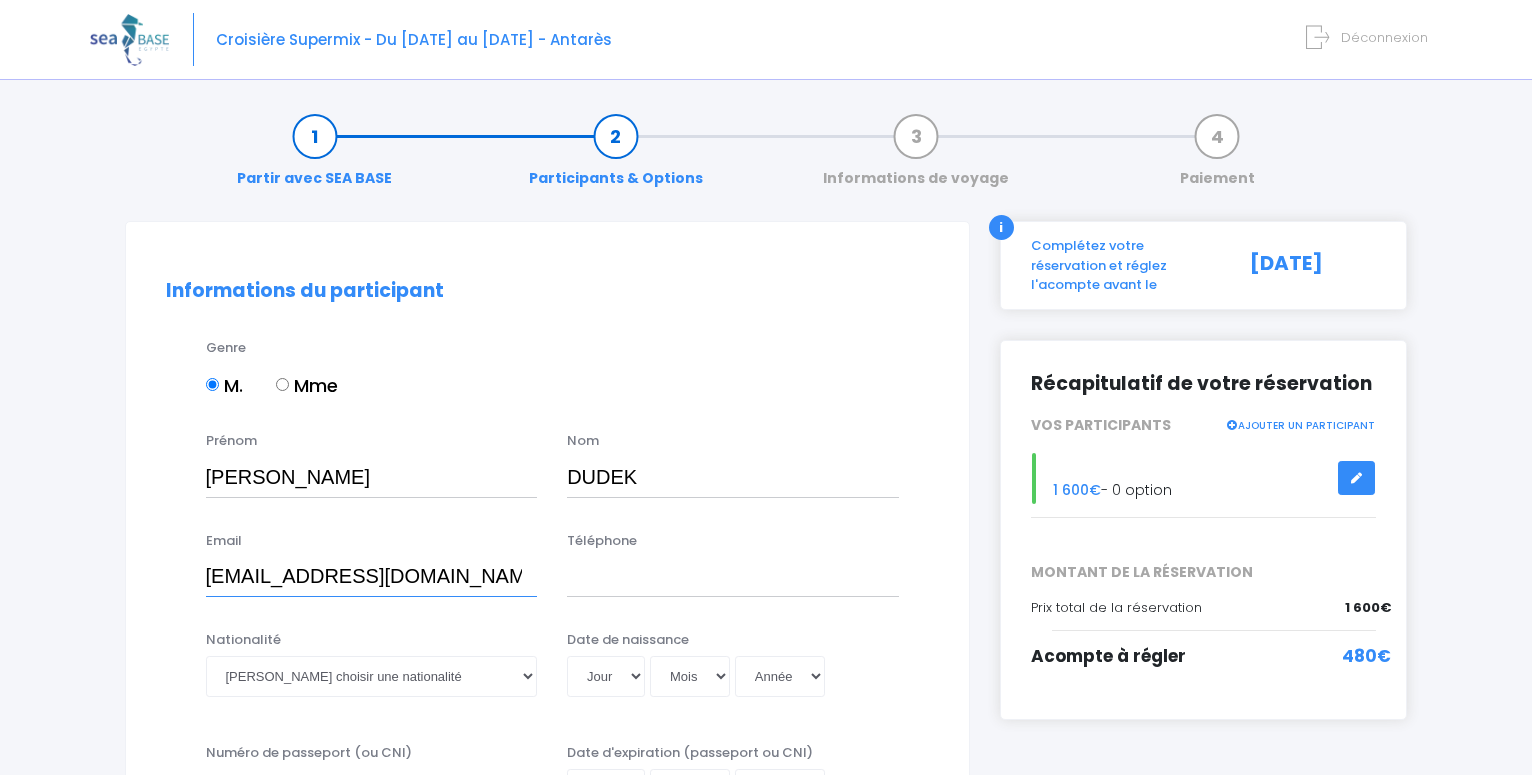 type on "j-jacques@orange.fr" 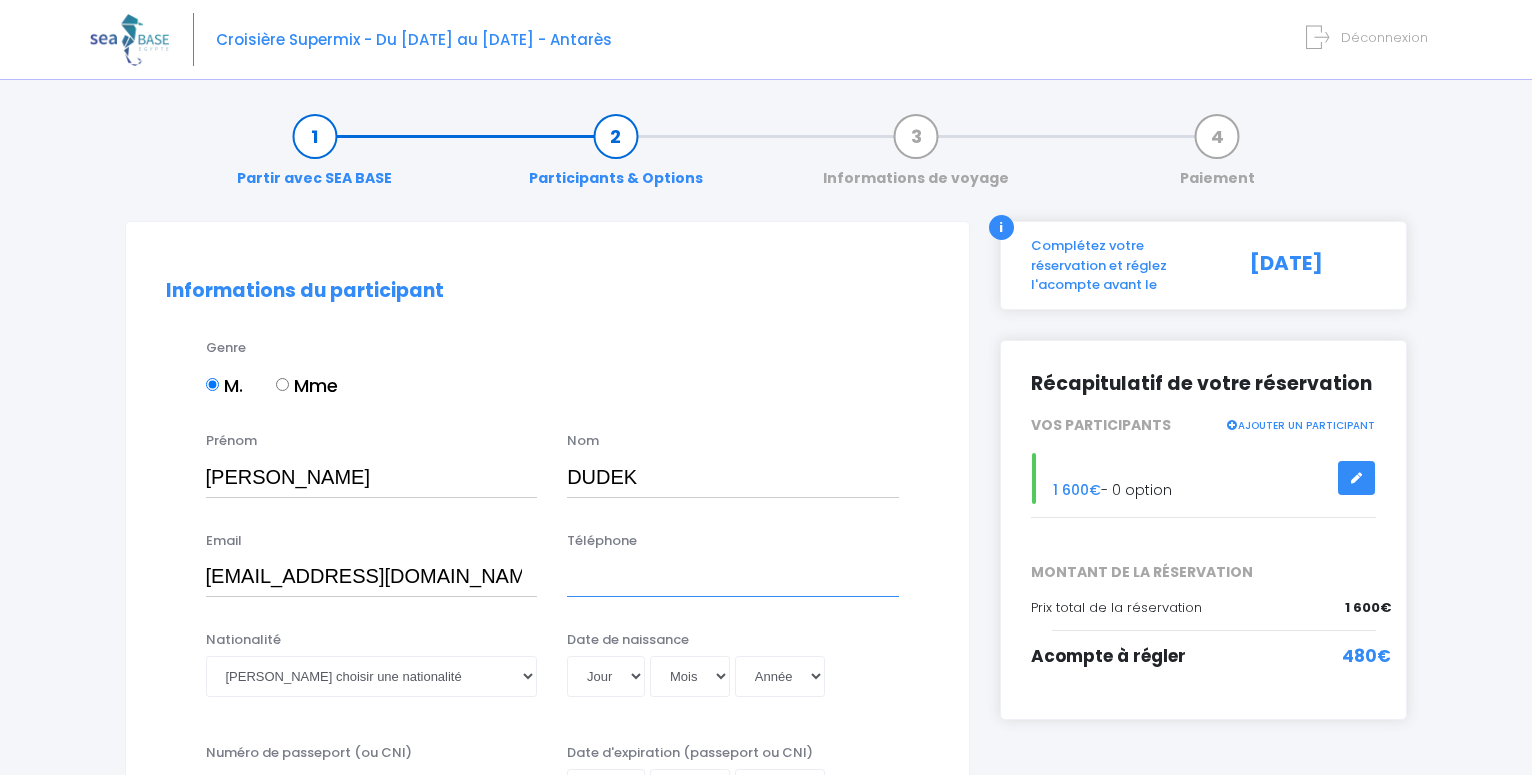 click on "Téléphone" at bounding box center [733, 577] 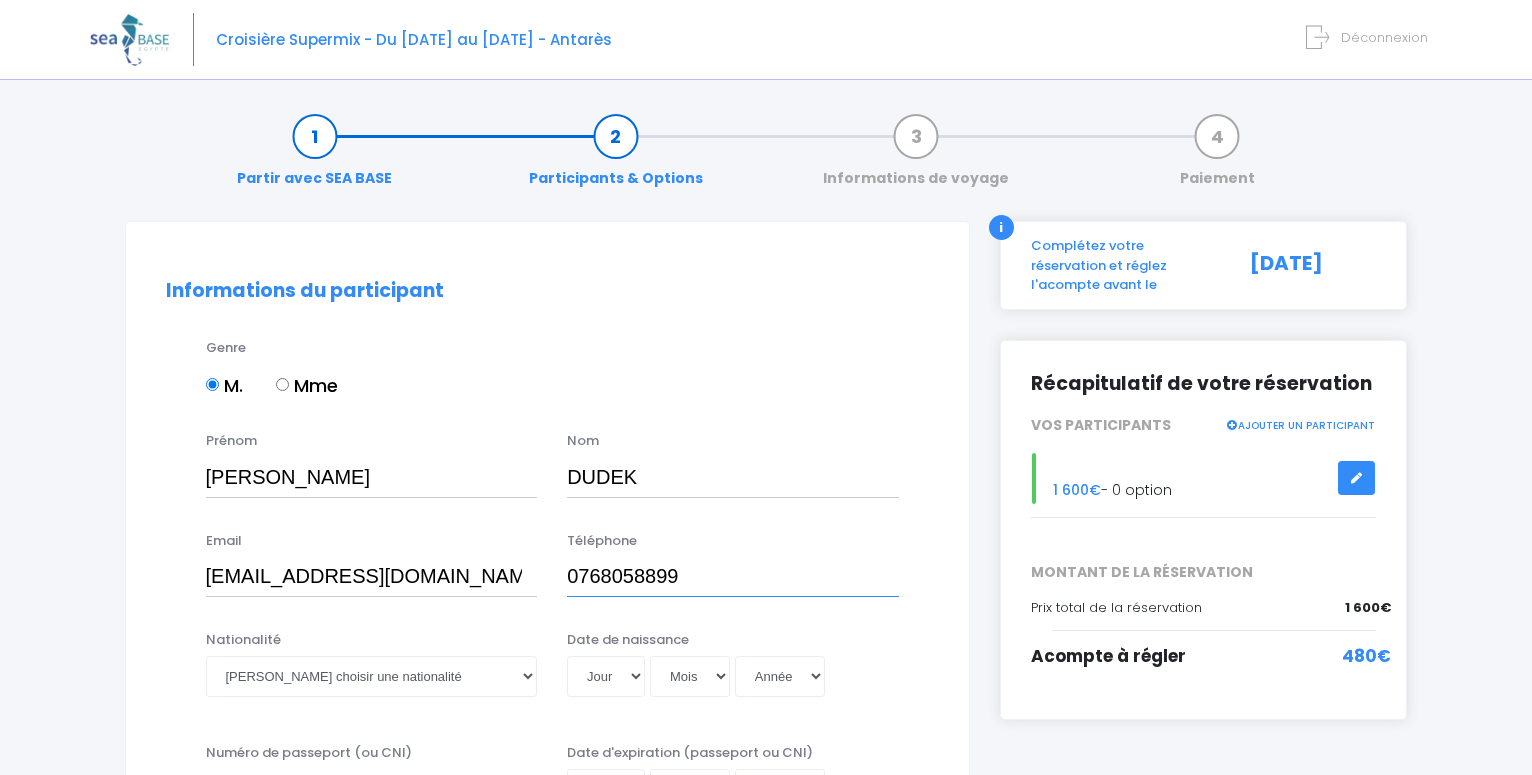 type on "0768058899" 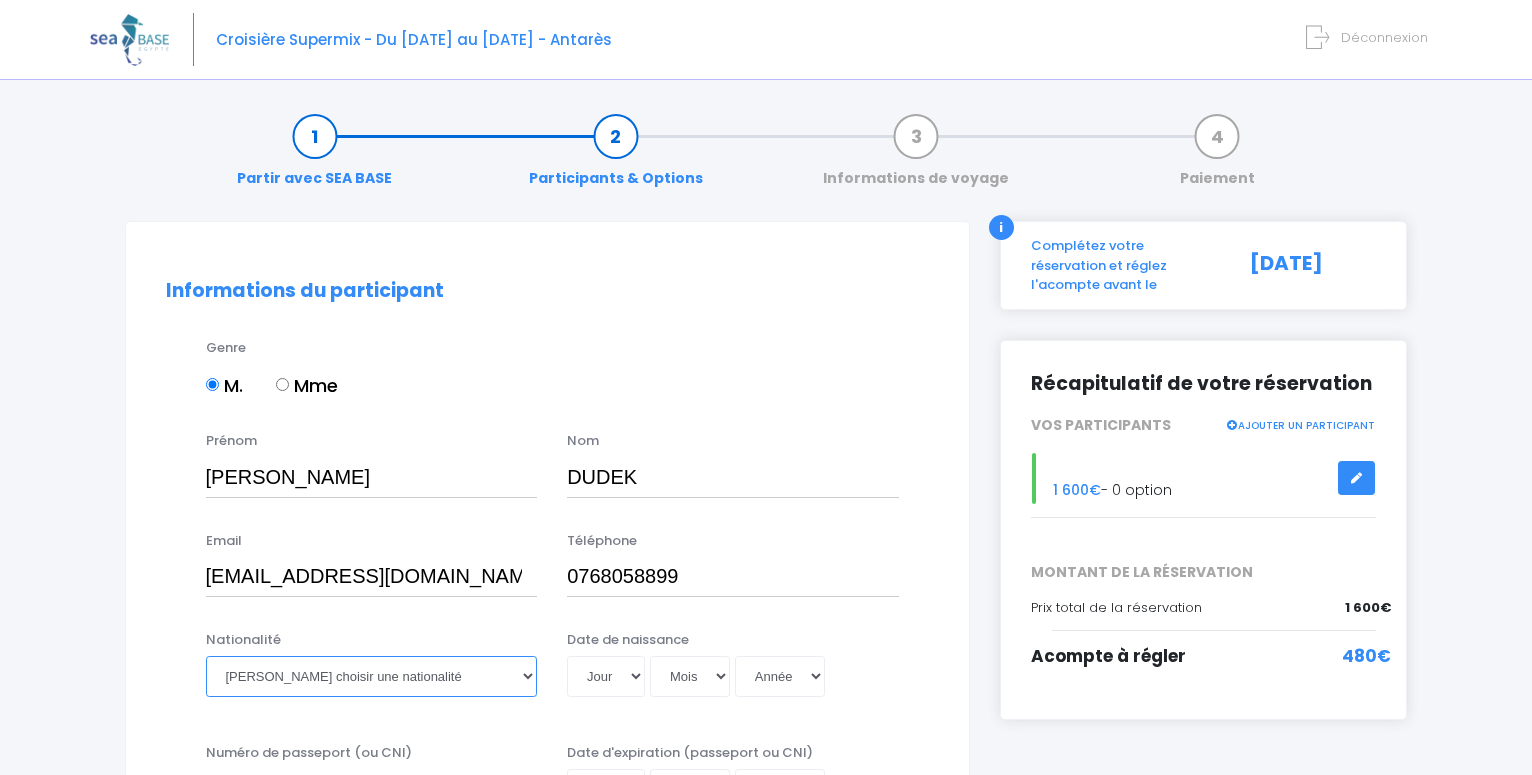 click on "Veuillez choisir une nationalité
Afghane
Albanaise
Algerienne
Allemande
Americaine
Andorrane
Angolaise
Antiguaise et barbudienne
Argentine Armenienne Australienne Autrichienne Azerbaïdjanaise Bahamienne" at bounding box center [372, 676] 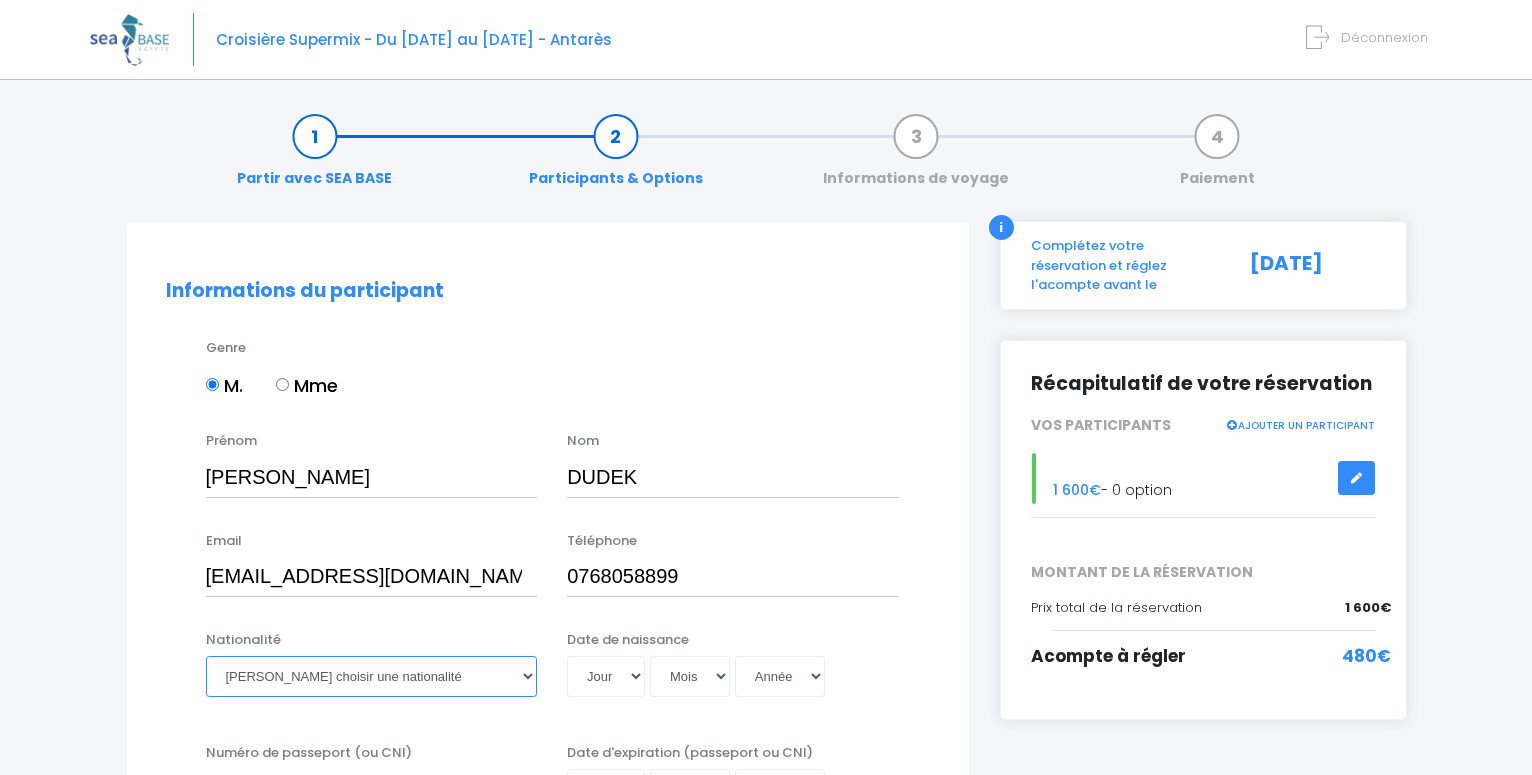 select on "Française" 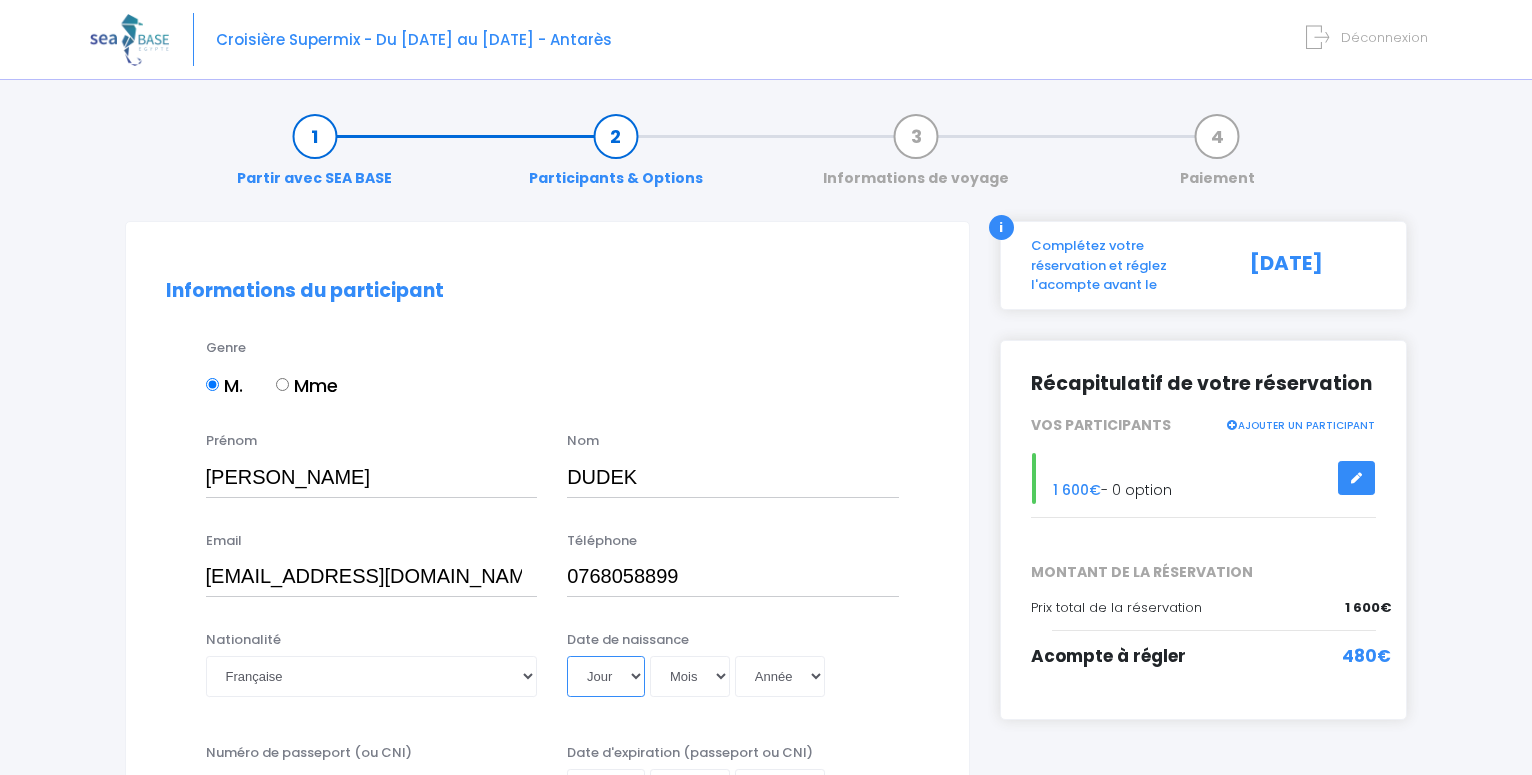 click on "Jour 01 02 03 04 05 06 07 08 09 10 11 12 13 14 15 16 17 18 19 20 21 22 23 24 25 26 27 28 29 30 31" at bounding box center (606, 676) 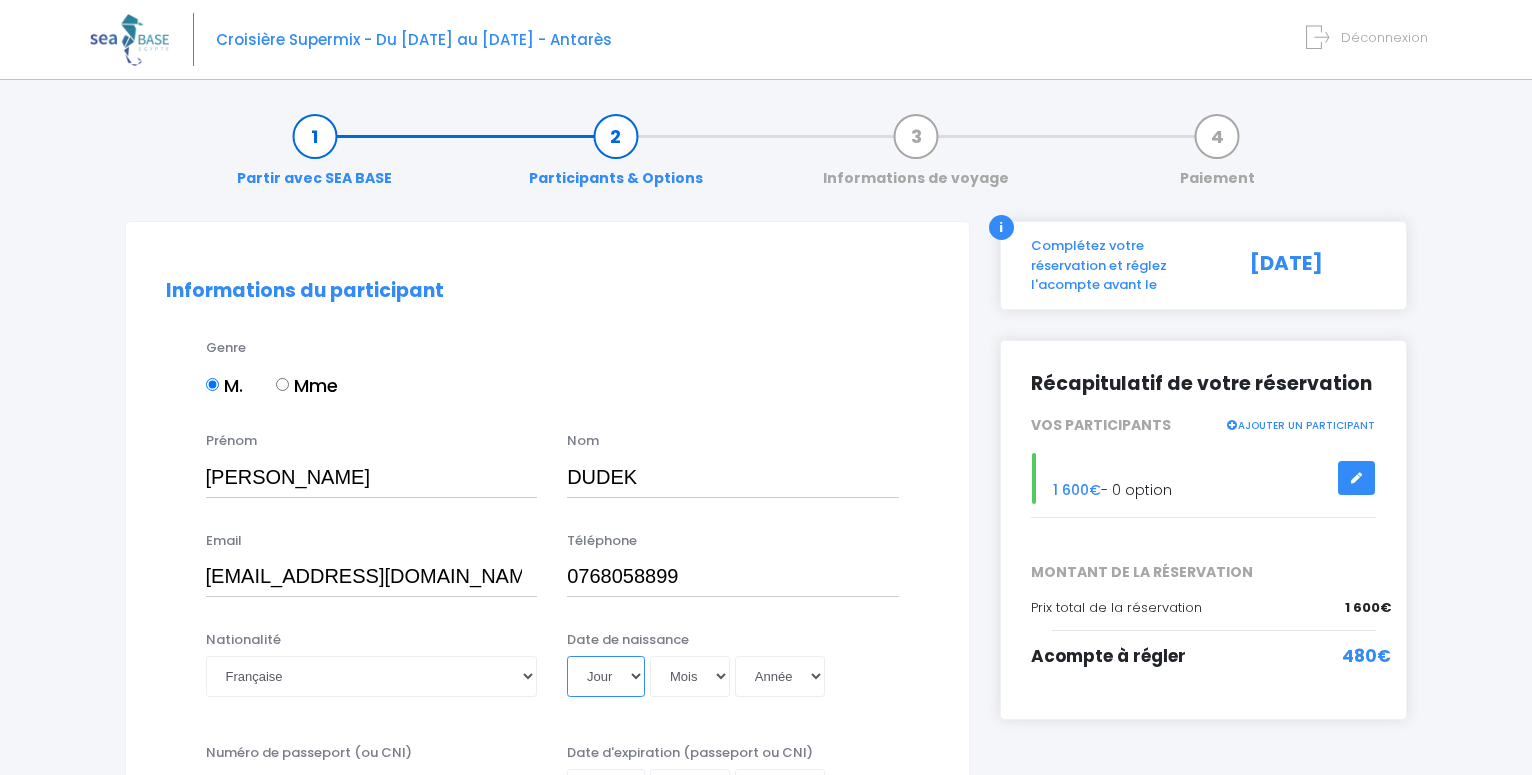 select on "18" 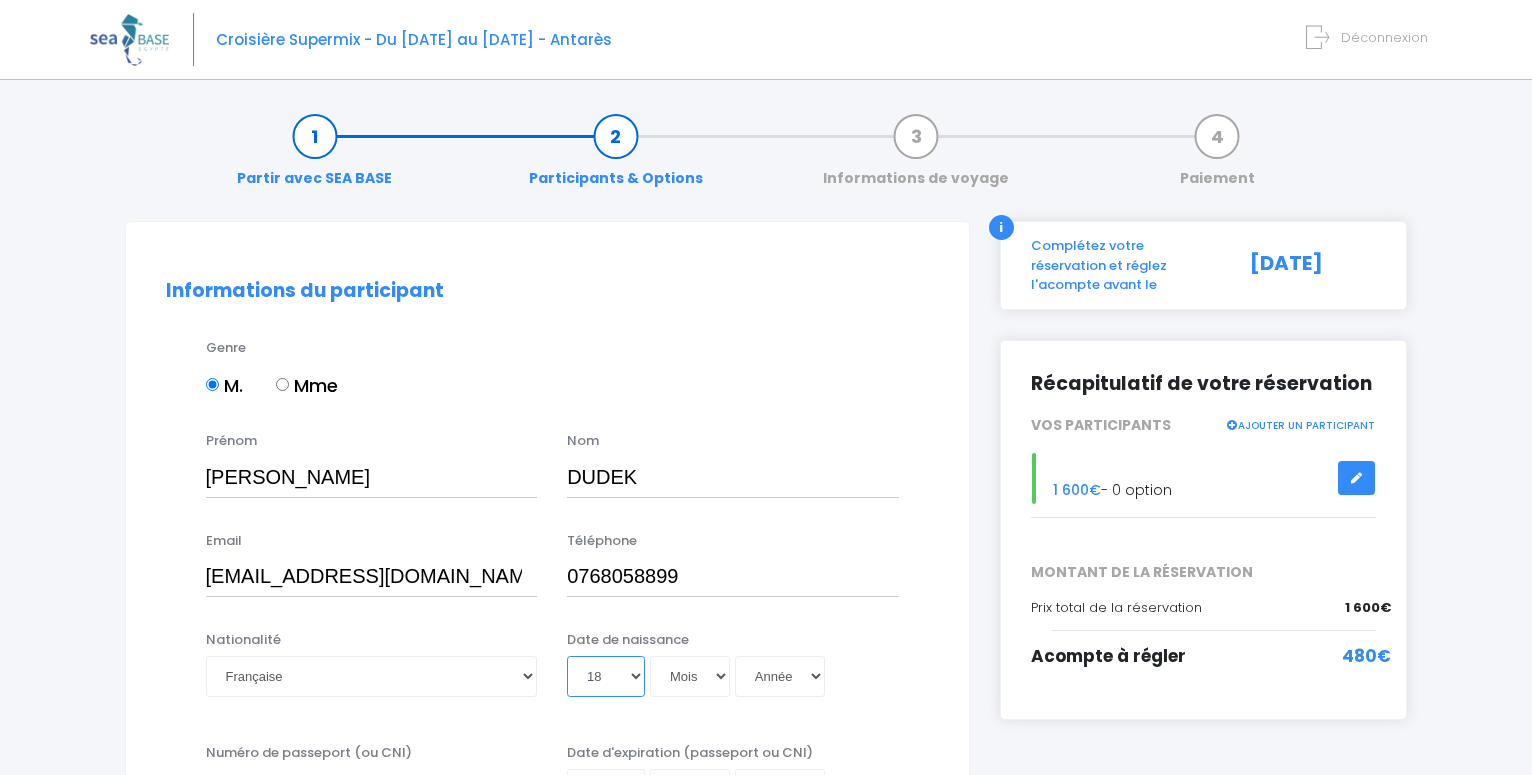 click on "18" at bounding box center (0, 0) 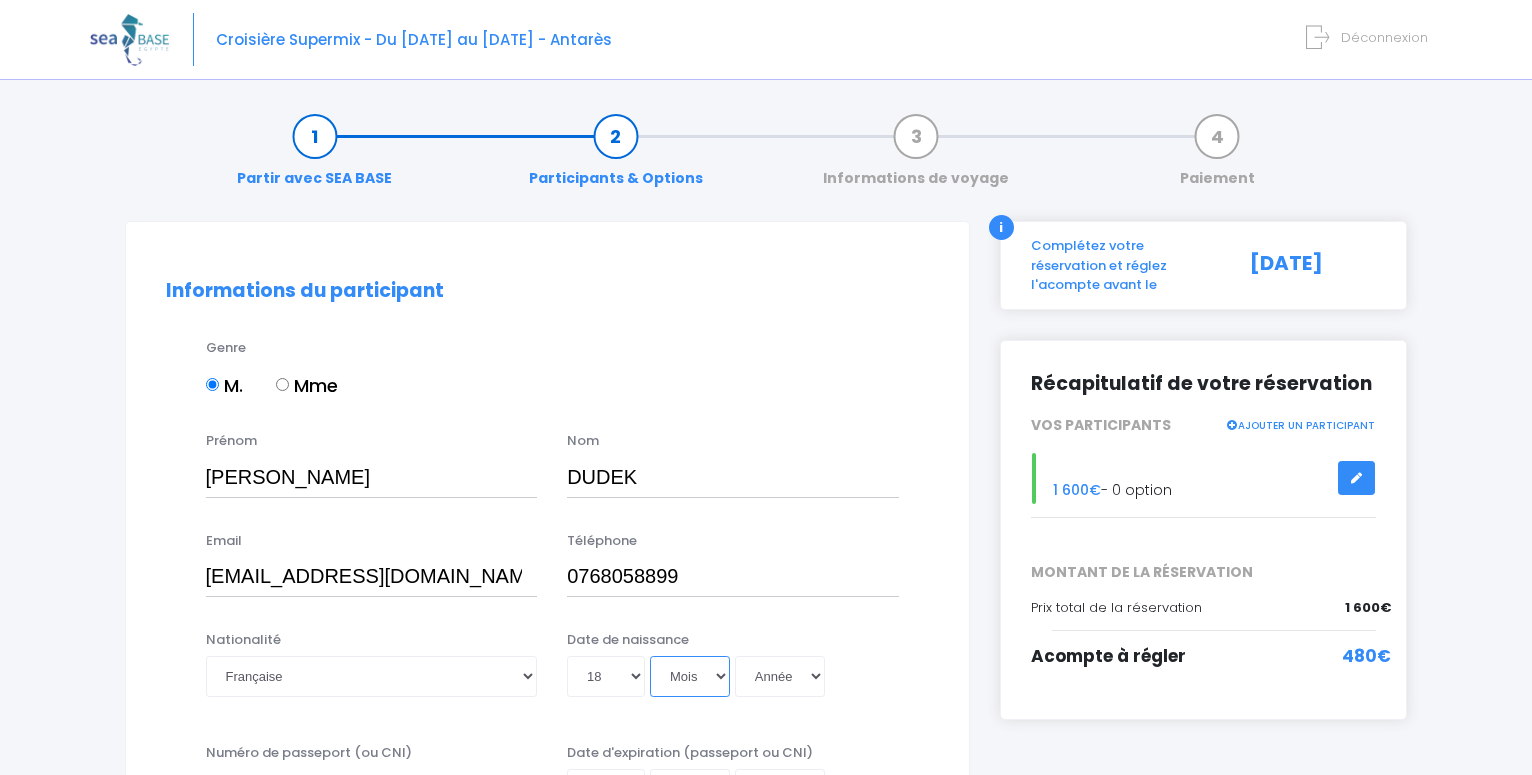 click on "Mois 01 02 03 04 05 06 07 08 09 10 11 12" at bounding box center [690, 676] 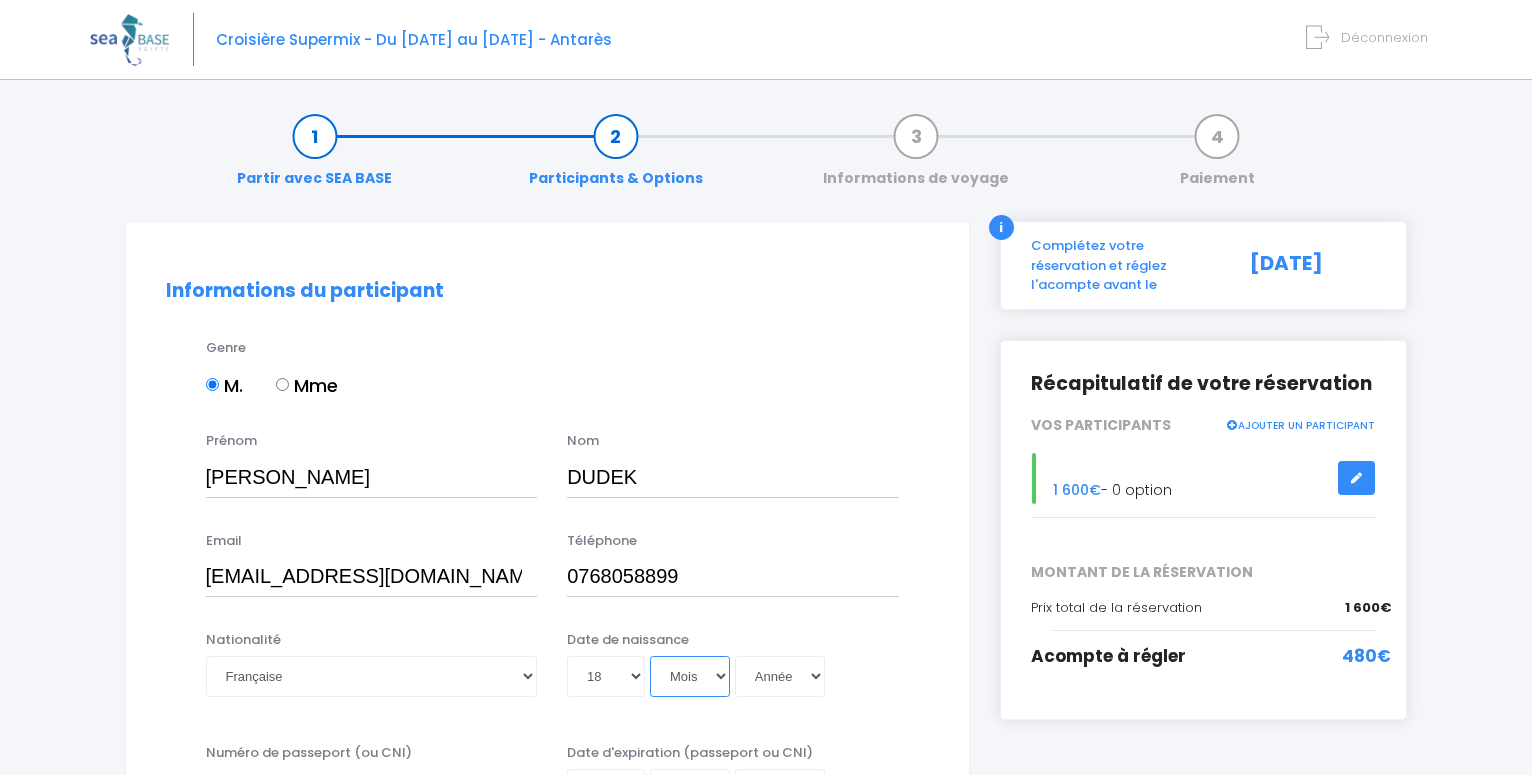 select on "05" 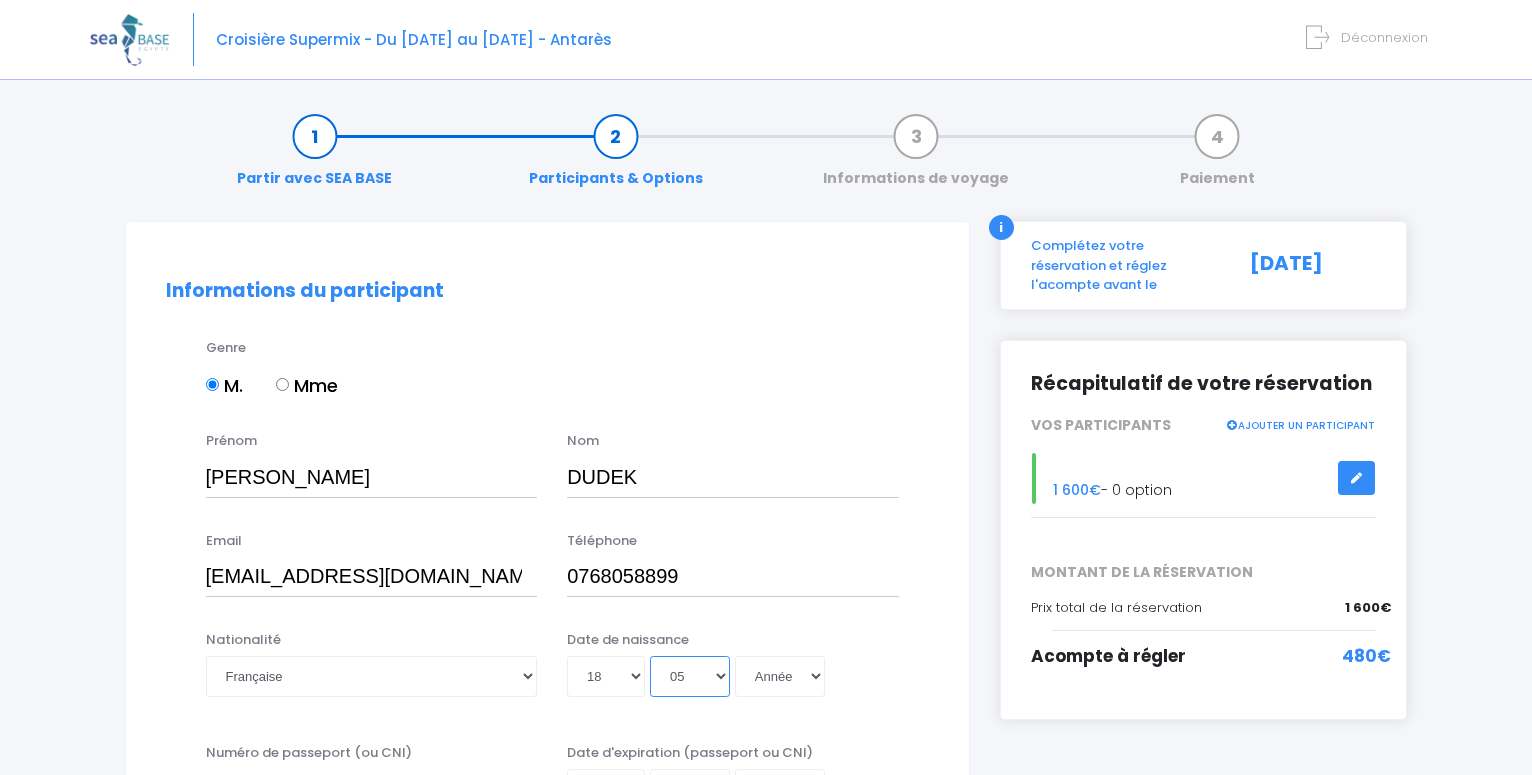 click on "05" at bounding box center [0, 0] 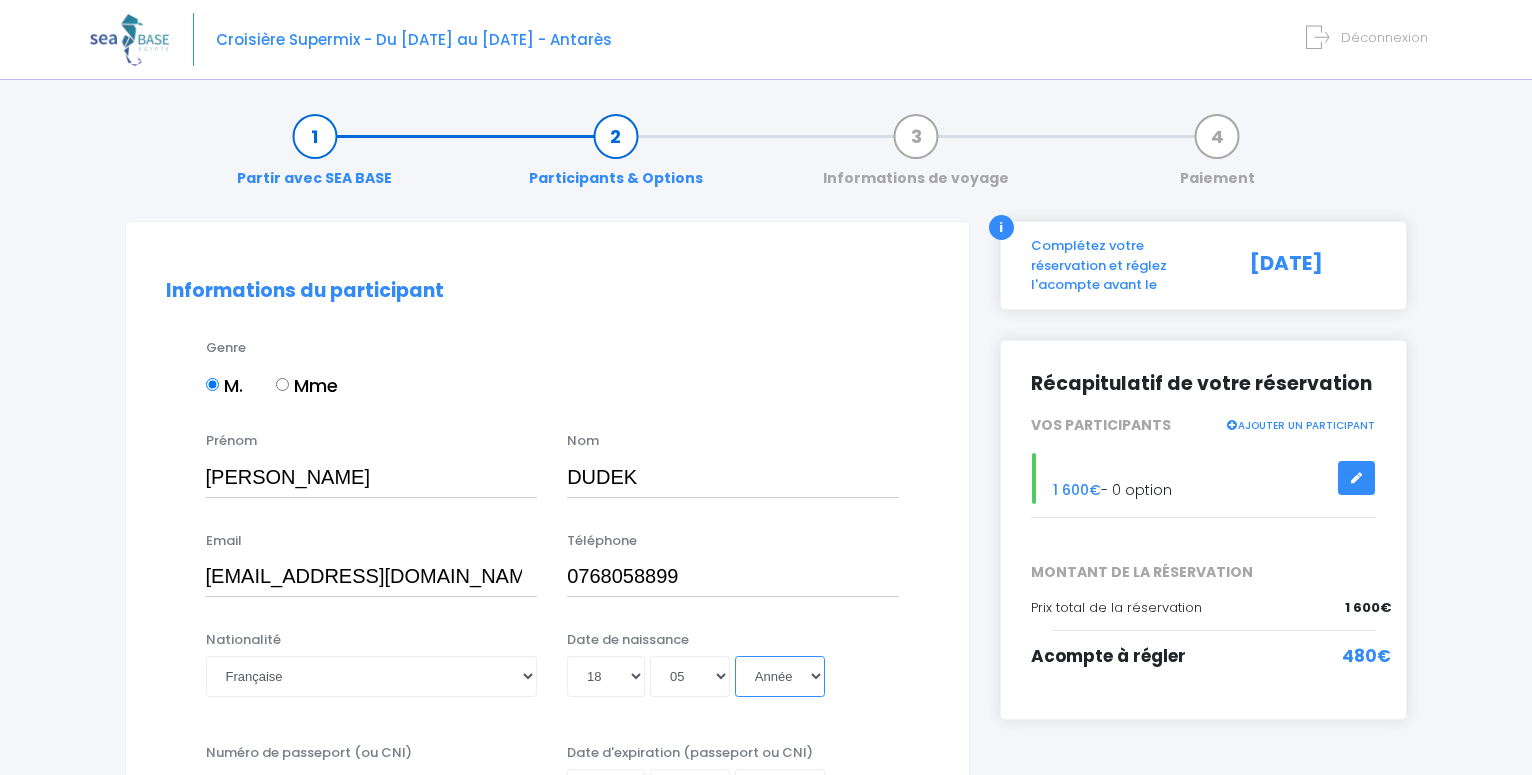 click on "Année 2045 2044 2043 2042 2041 2040 2039 2038 2037 2036 2035 2034 2033 2032 2031 2030 2029 2028 2027 2026 2025 2024 2023 2022 2021 2020 2019 2018 2017 2016 2015 2014 2013 2012 2011 2010 2009 2008 2007 2006 2005 2004 2003 2002 2001 2000 1999 1998 1997 1996 1995 1994 1993 1992 1991 1990 1989 1988 1987 1986 1985 1984 1983 1982 1981 1980 1979 1978 1977 1976 1975 1974 1973 1972 1971 1970 1969 1968 1967 1966 1965 1964 1963 1962 1961 1960 1959 1958 1957 1956 1955 1954 1953 1952 1951 1950 1949 1948 1947 1946 1945 1944 1943 1942 1941 1940 1939 1938 1937 1936 1935 1934 1933 1932 1931 1930 1929 1928 1927 1926 1925 1924 1923 1922 1921 1920 1919 1918 1917 1916 1915 1914 1913 1912 1911 1910 1909 1908 1907 1906 1905 1904 1903 1902 1901 1900" at bounding box center [780, 676] 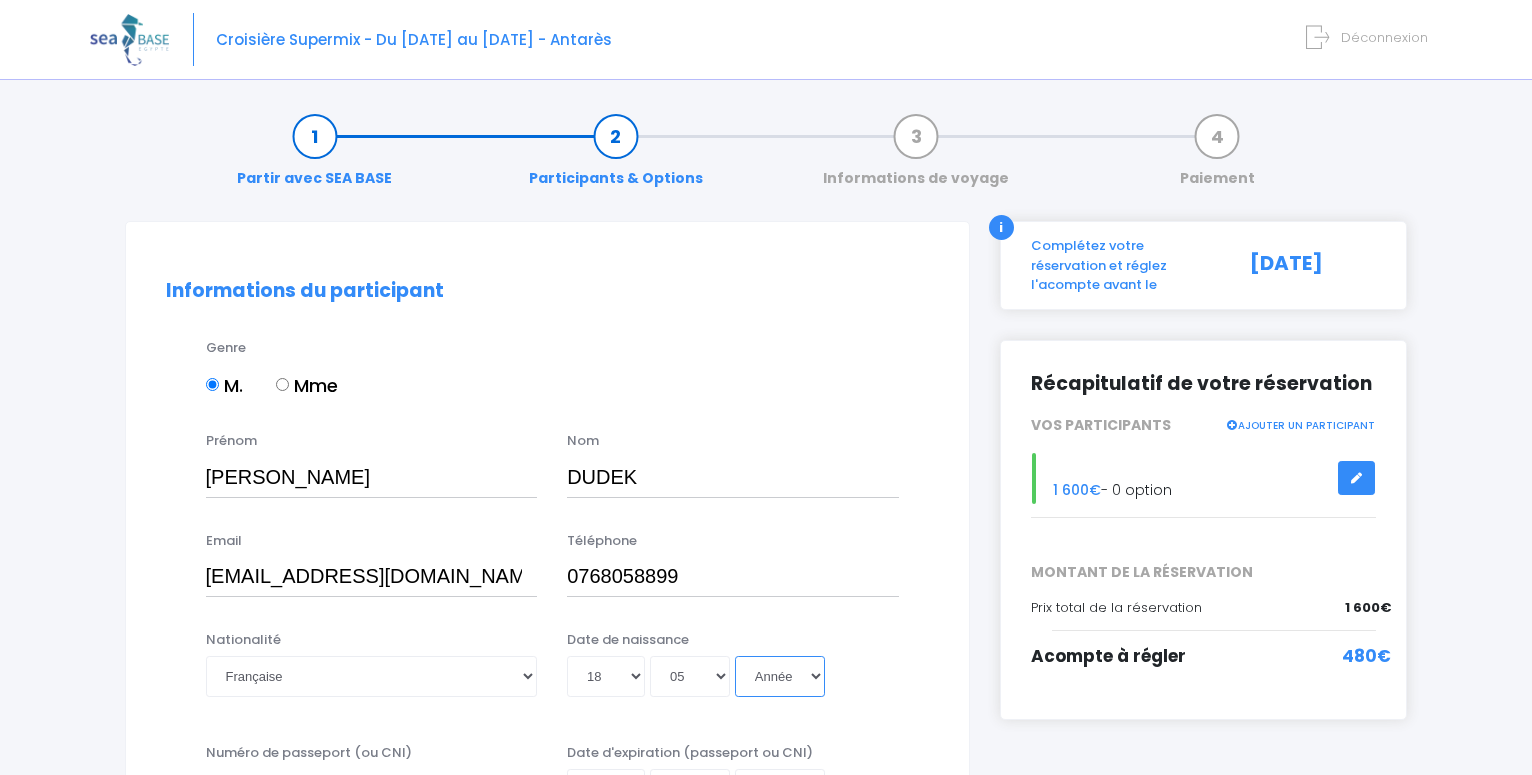 select on "1968" 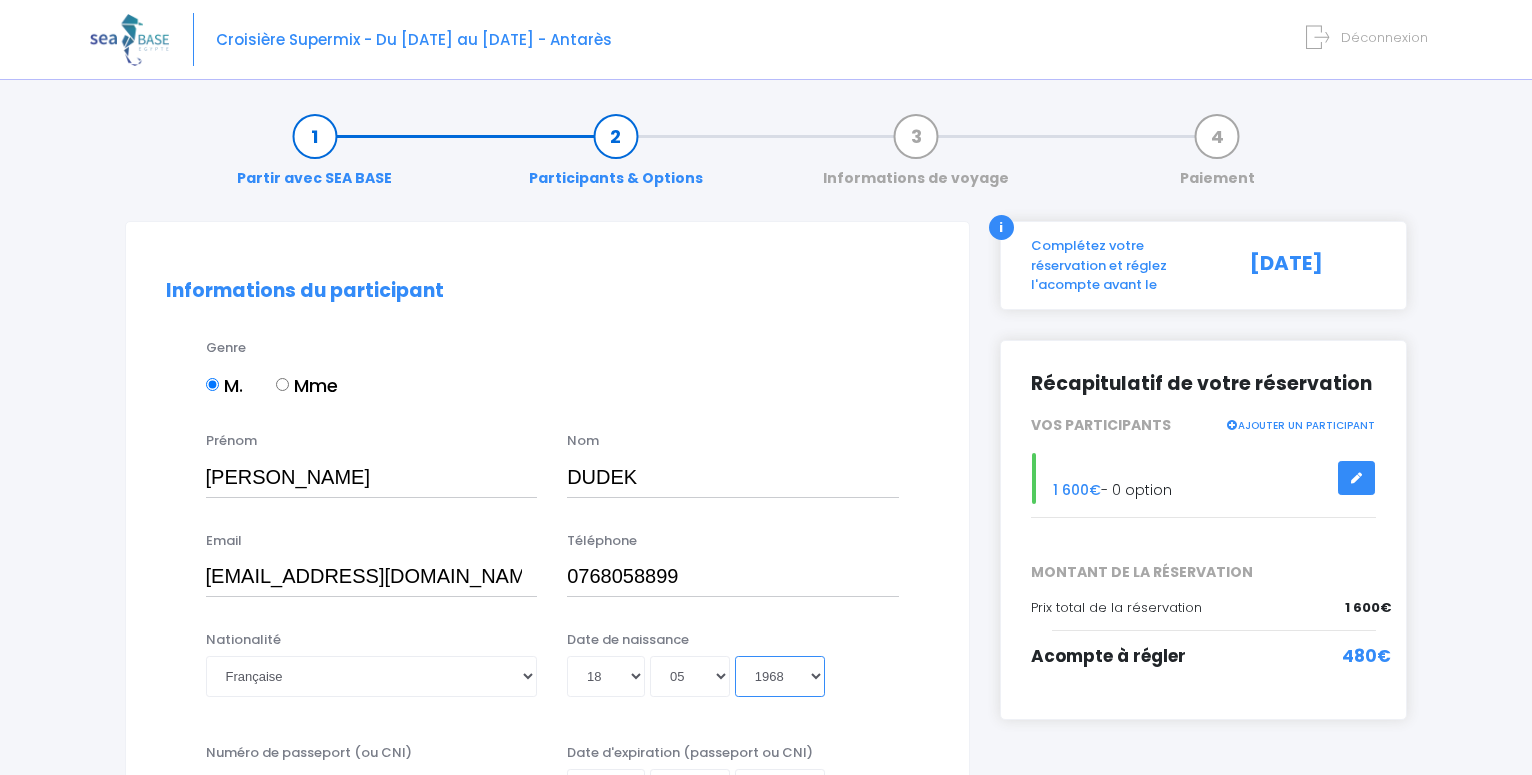 click on "1968" at bounding box center [0, 0] 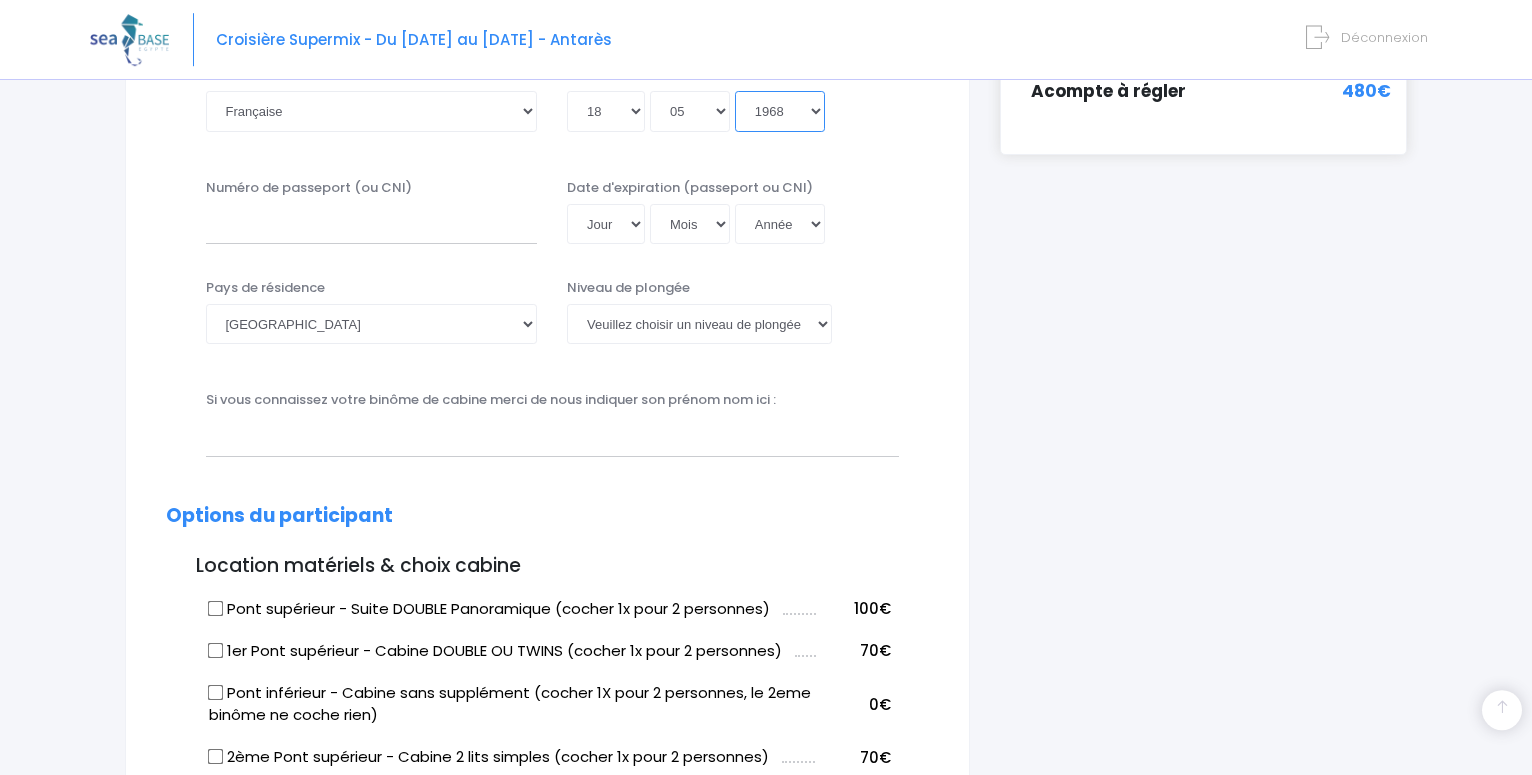 scroll, scrollTop: 612, scrollLeft: 0, axis: vertical 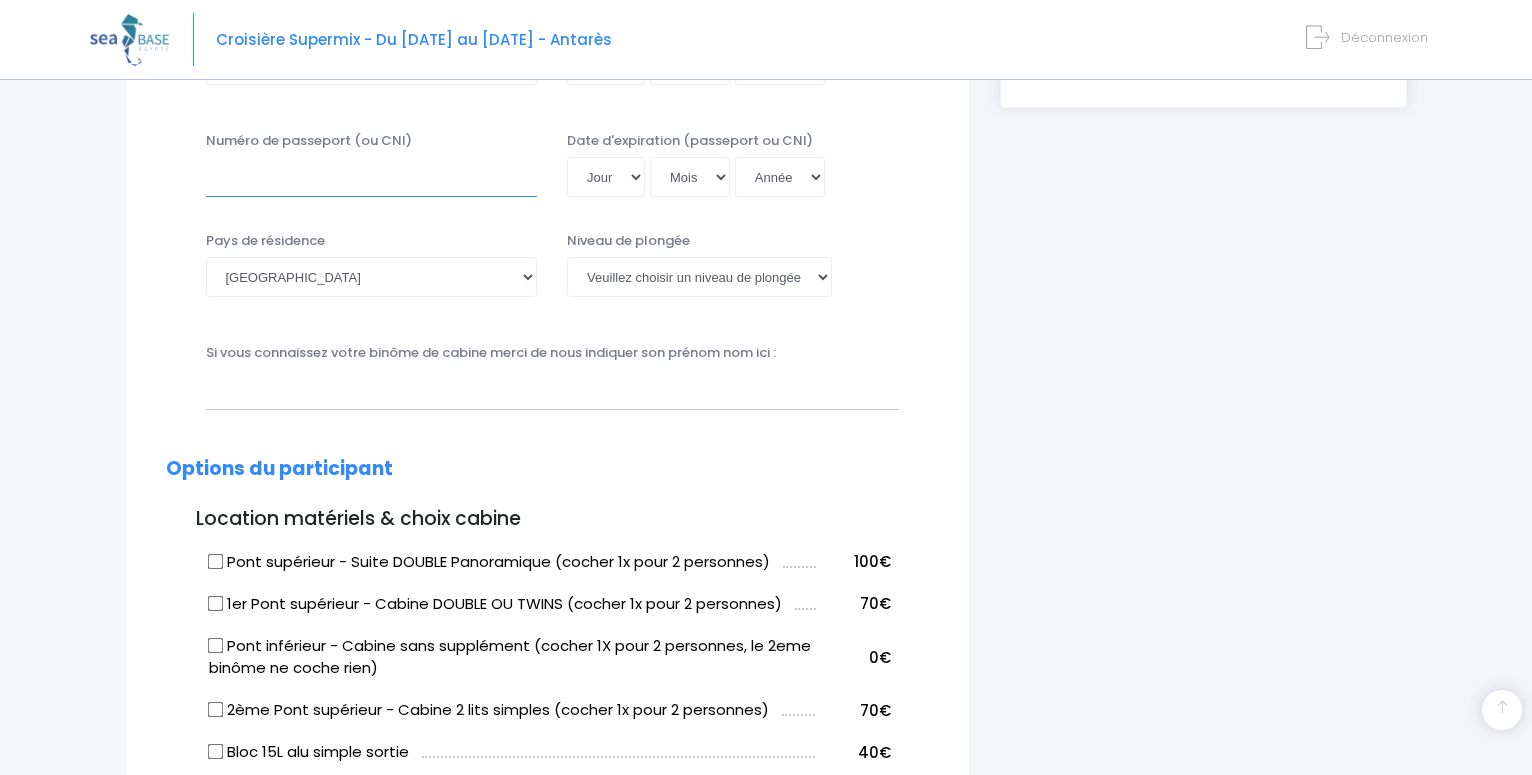 click on "Numéro de passeport (ou CNI)" at bounding box center (372, 177) 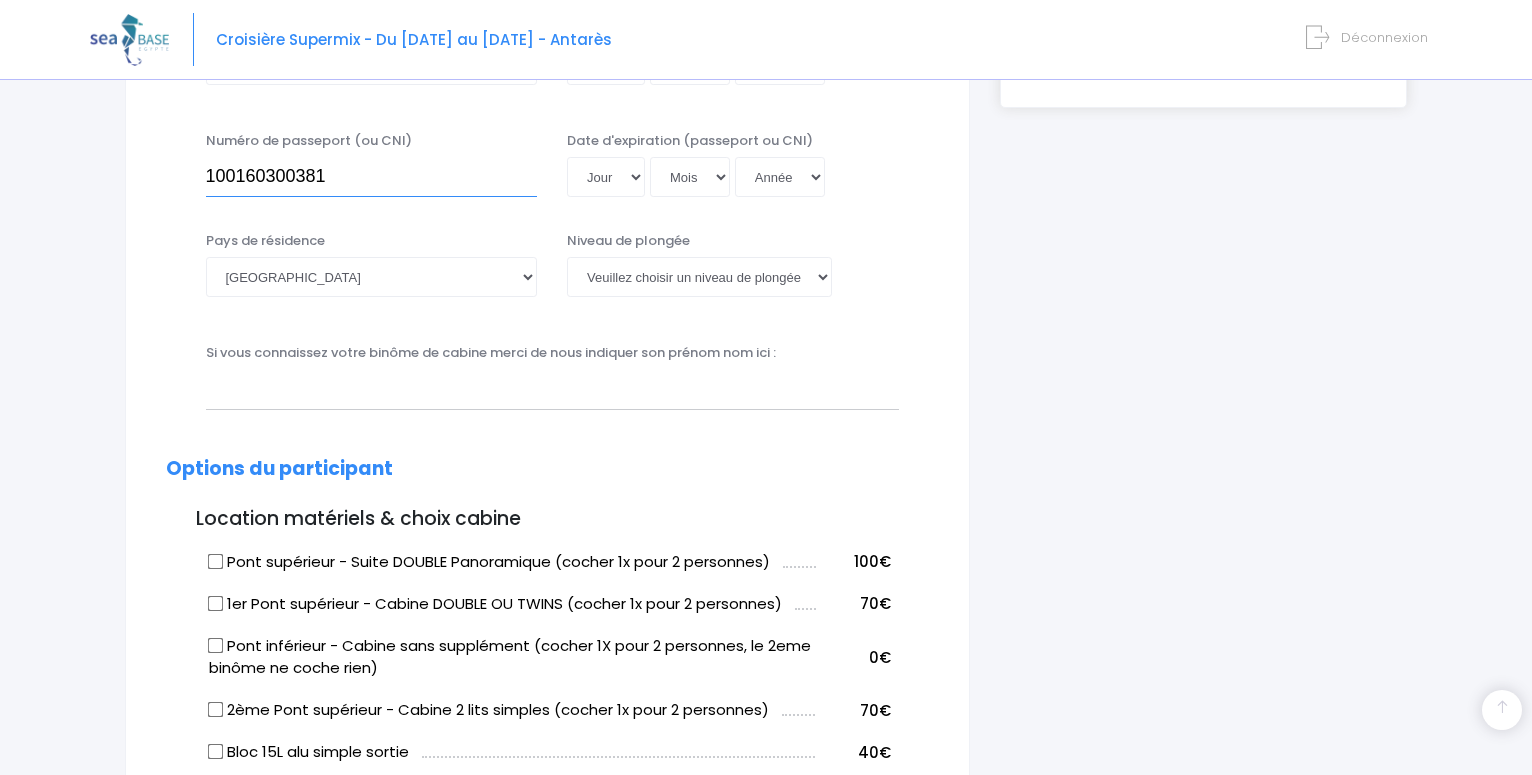 type on "100160300381" 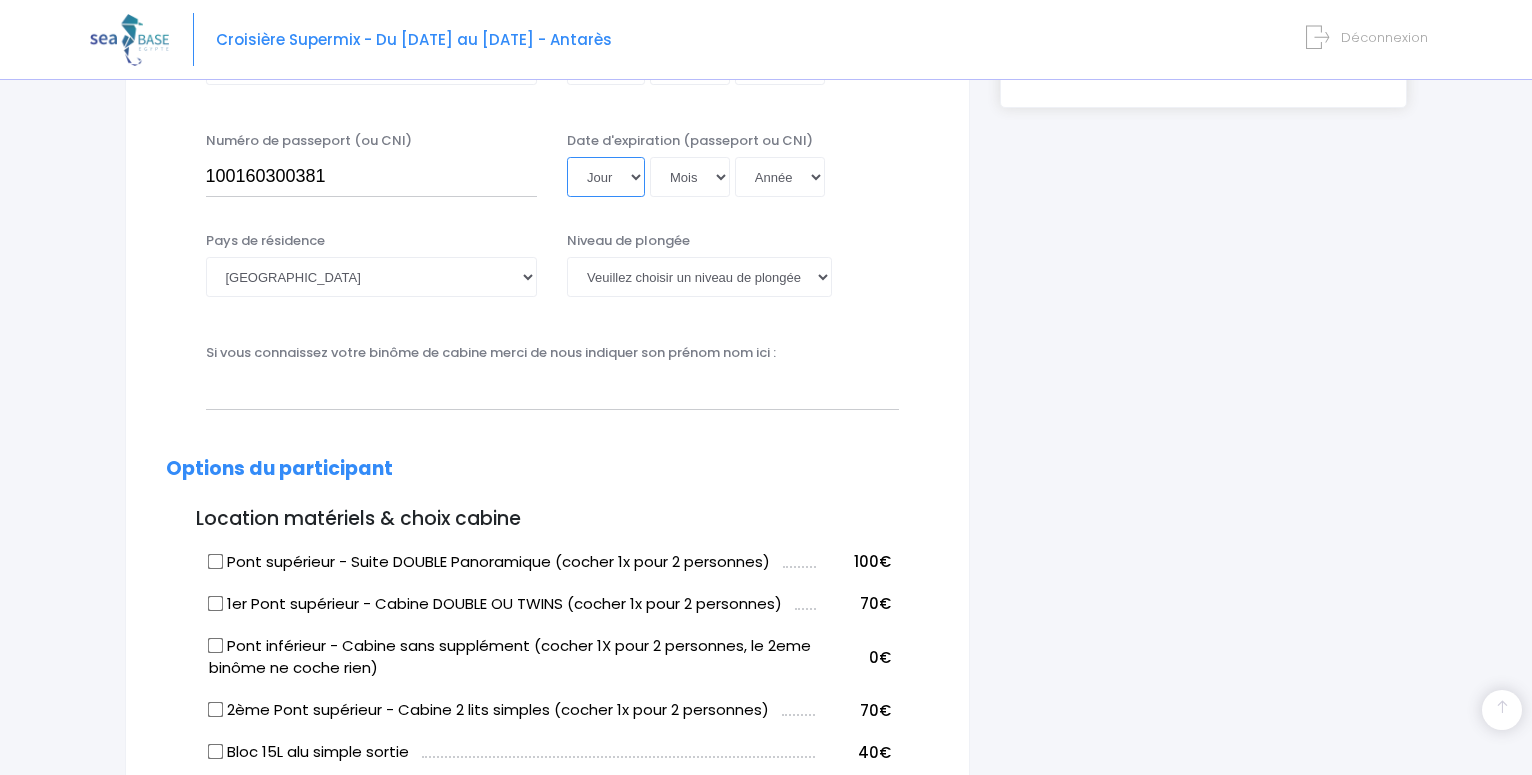 click on "Jour 01 02 03 04 05 06 07 08 09 10 11 12 13 14 15 16 17 18 19 20 21 22 23 24 25 26 27 28 29 30 31" at bounding box center [606, 177] 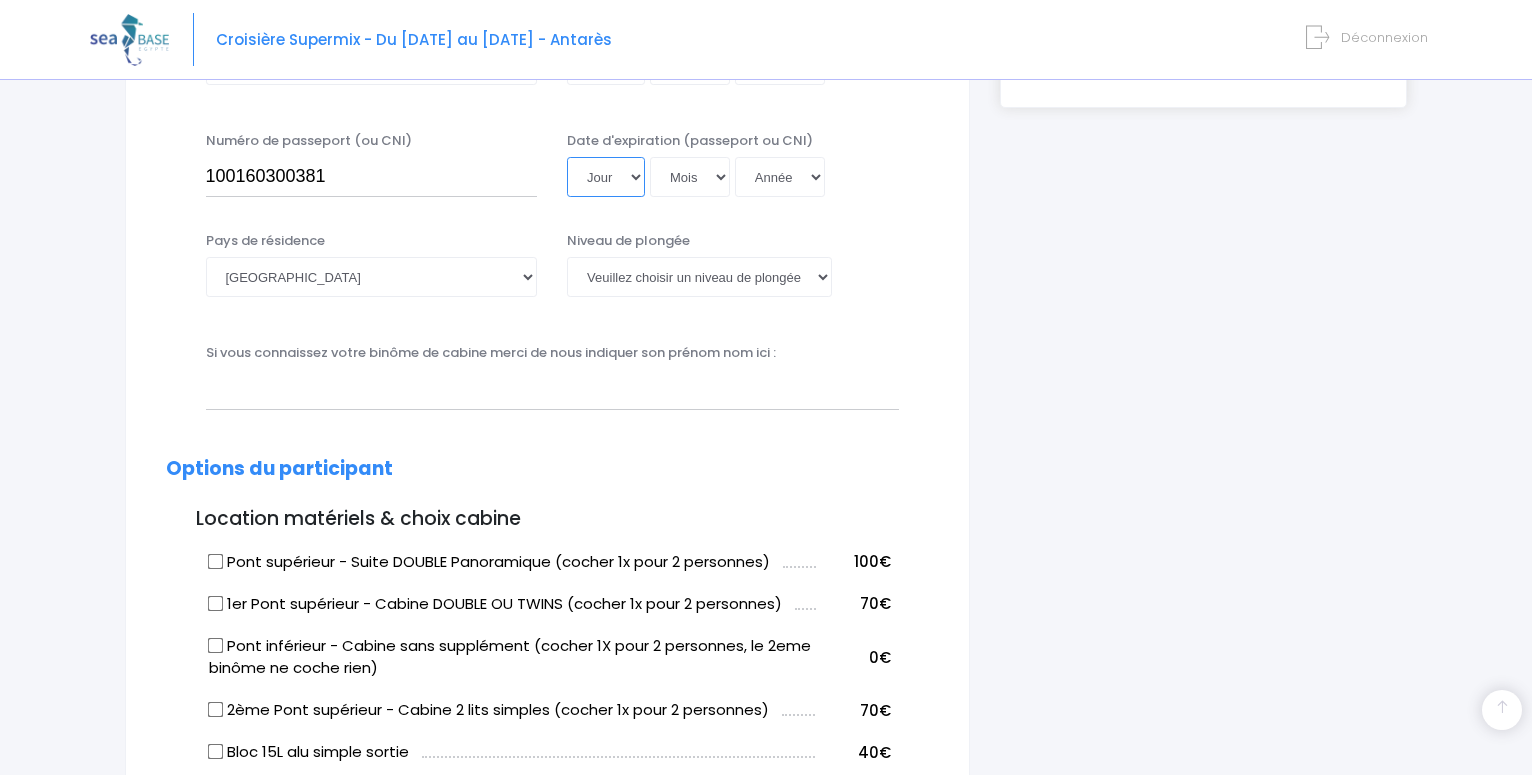 select on "07" 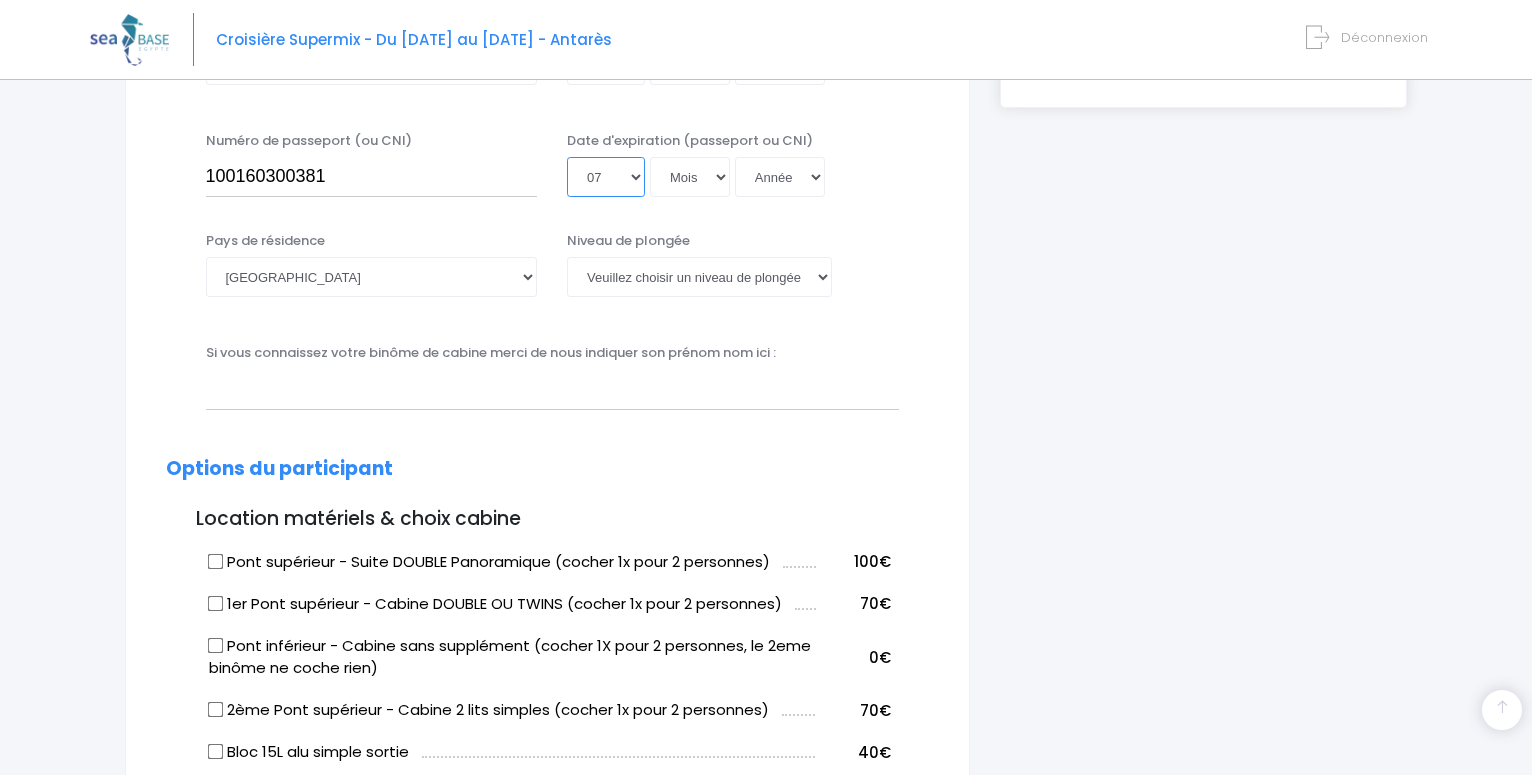 click on "07" at bounding box center [0, 0] 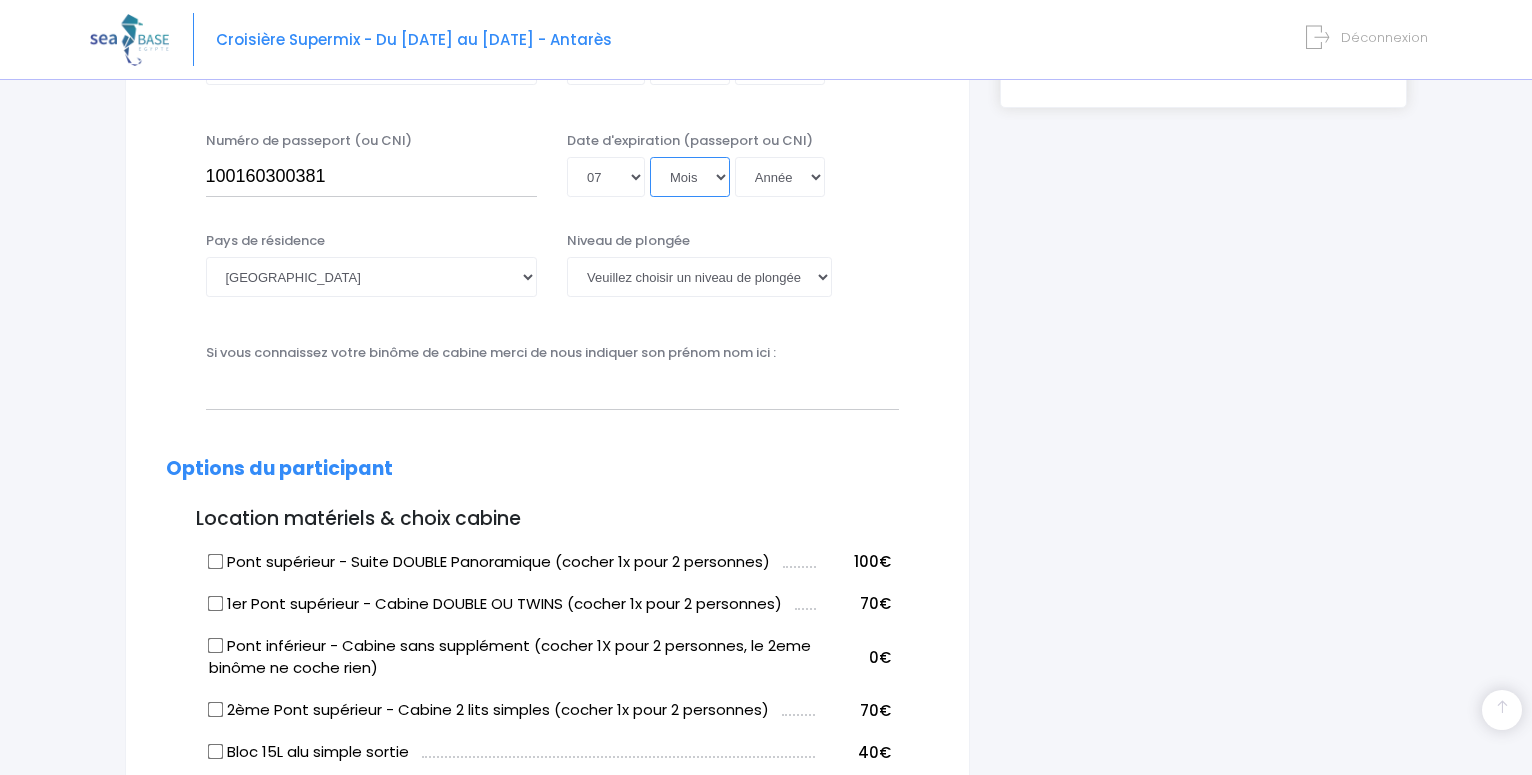 click on "Mois 01 02 03 04 05 06 07 08 09 10 11 12" at bounding box center (690, 177) 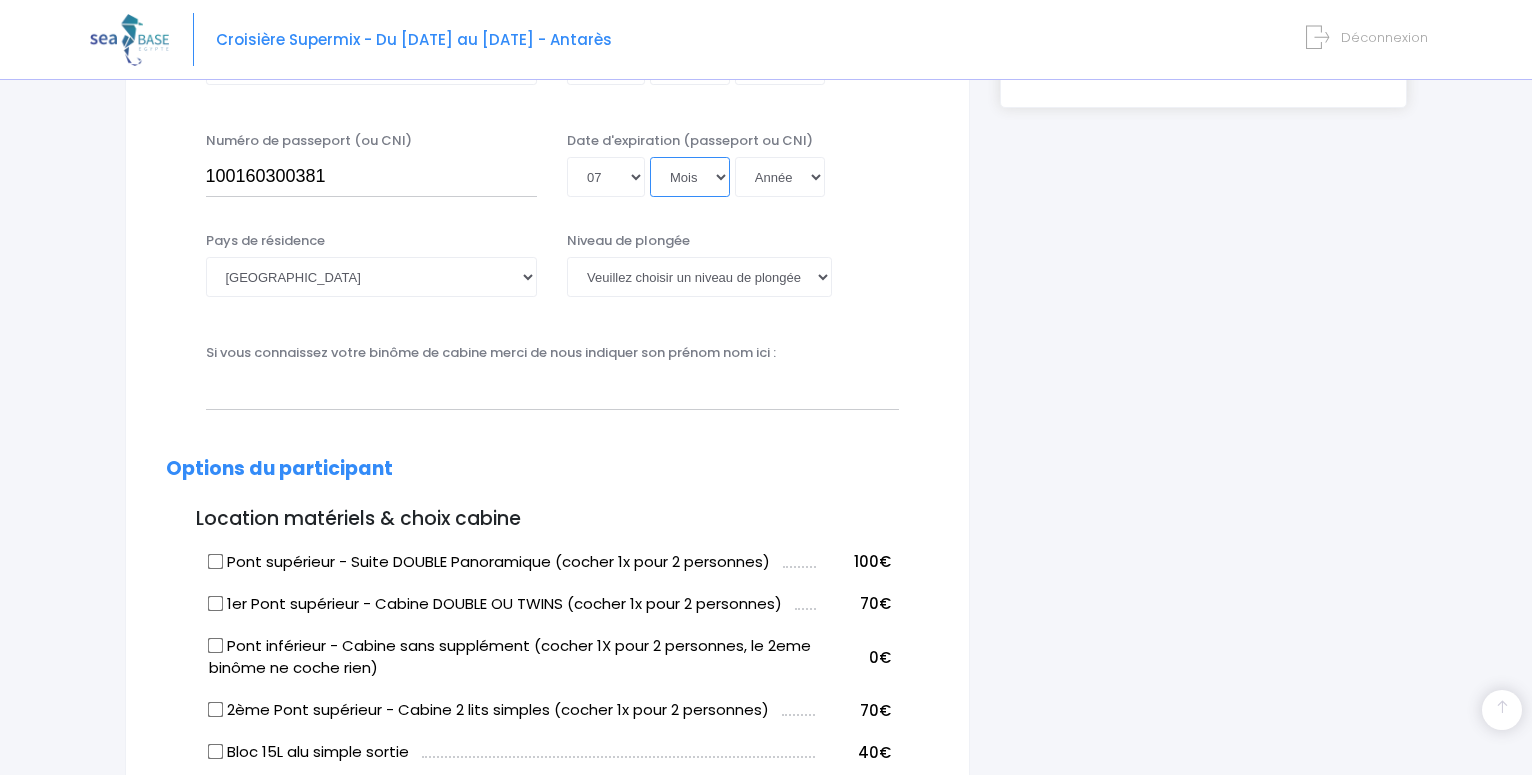 select on "01" 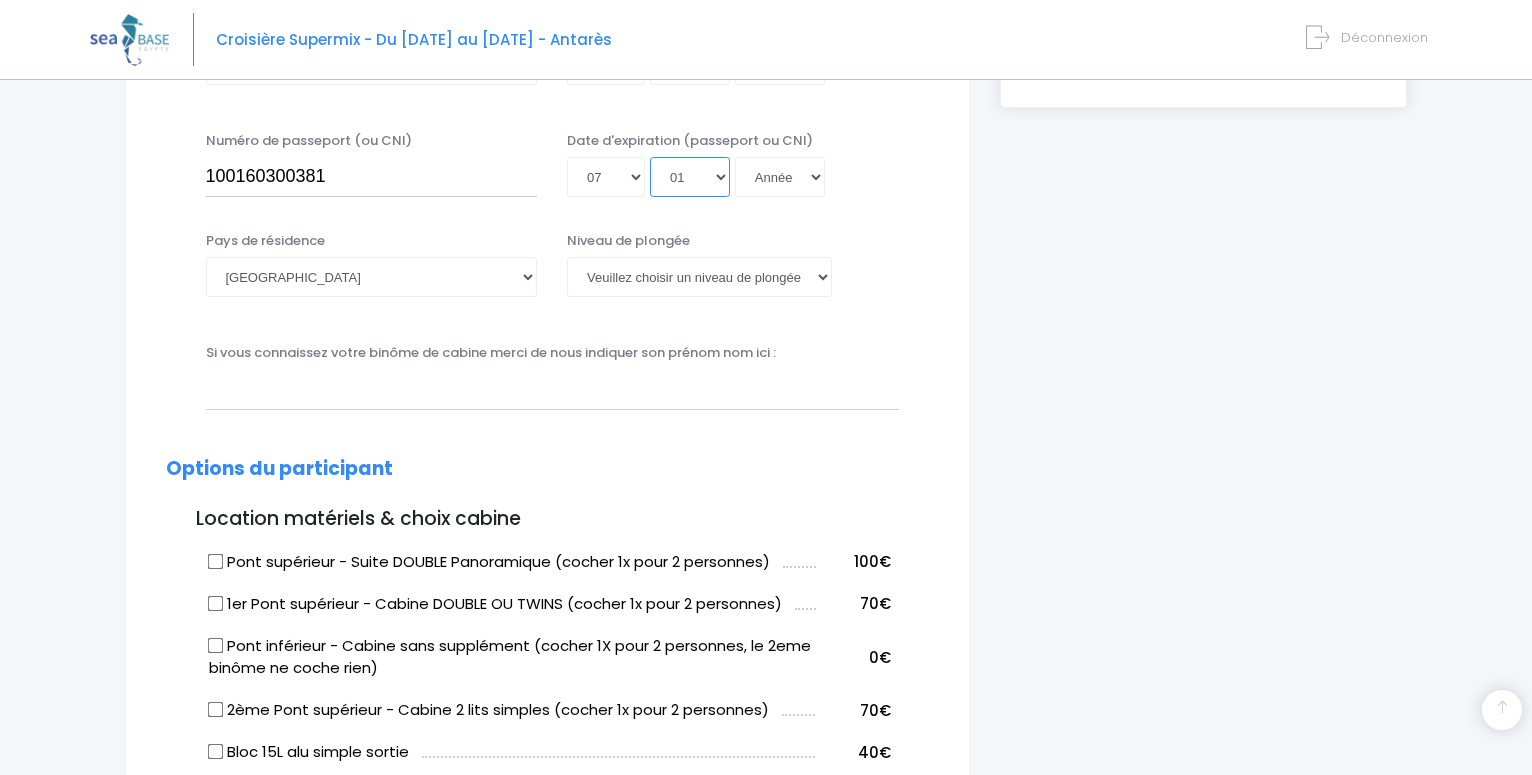 click on "01" at bounding box center (0, 0) 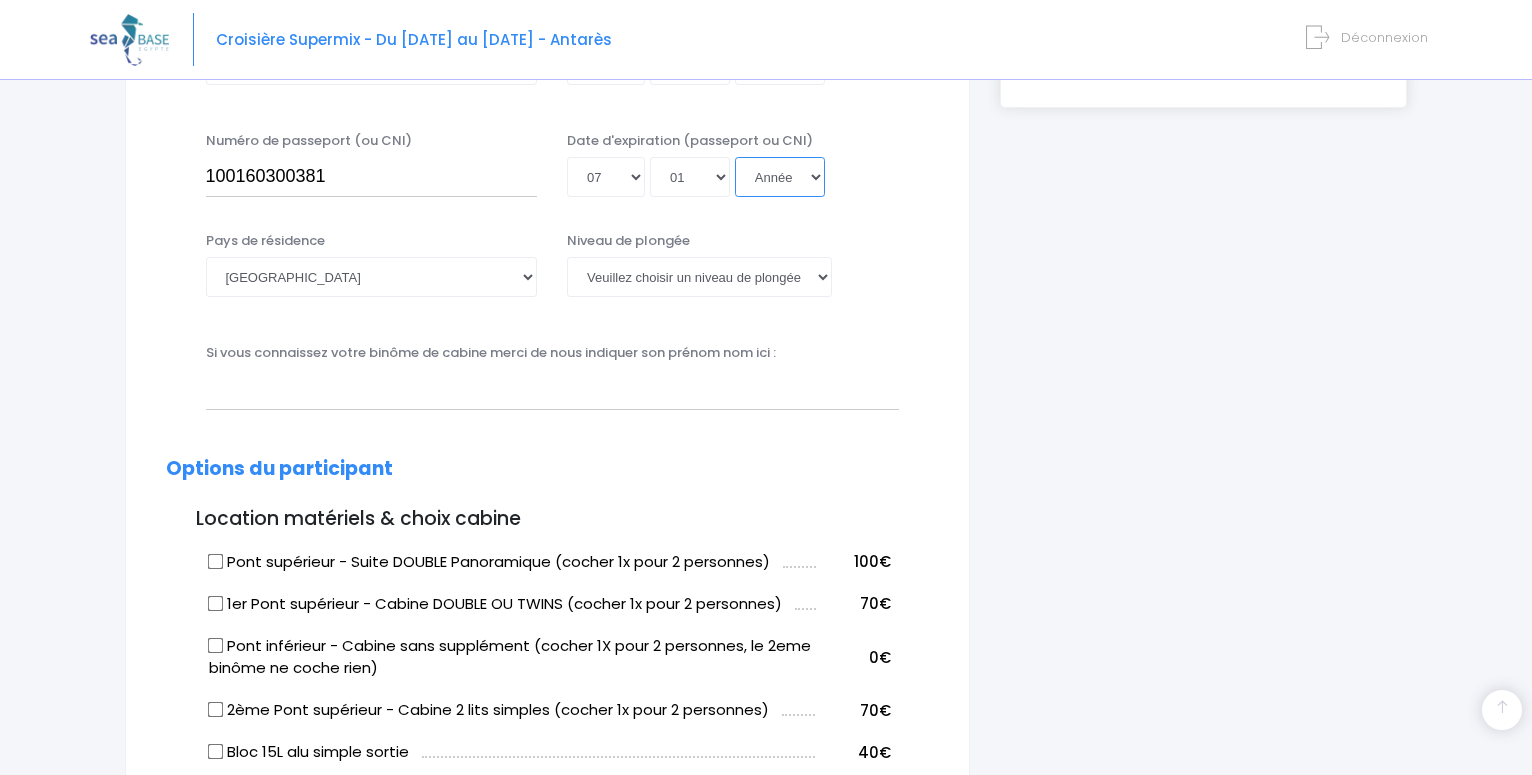 click on "Année 2045 2044 2043 2042 2041 2040 2039 2038 2037 2036 2035 2034 2033 2032 2031 2030 2029 2028 2027 2026 2025 2024 2023 2022 2021 2020 2019 2018 2017 2016 2015 2014 2013 2012 2011 2010 2009 2008 2007 2006 2005 2004 2003 2002 2001 2000 1999 1998 1997 1996 1995 1994 1993 1992 1991 1990 1989 1988 1987 1986 1985 1984 1983 1982 1981 1980 1979 1978 1977 1976 1975 1974 1973 1972 1971 1970 1969 1968 1967 1966 1965 1964 1963 1962 1961 1960 1959 1958 1957 1956 1955 1954 1953 1952 1951 1950 1949 1948 1947 1946 1945 1944 1943 1942 1941 1940 1939 1938 1937 1936 1935 1934 1933 1932 1931 1930 1929 1928 1927 1926 1925 1924 1923 1922 1921 1920 1919 1918 1917 1916 1915 1914 1913 1912 1911 1910 1909 1908 1907 1906 1905 1904 1903 1902 1901 1900" at bounding box center [780, 177] 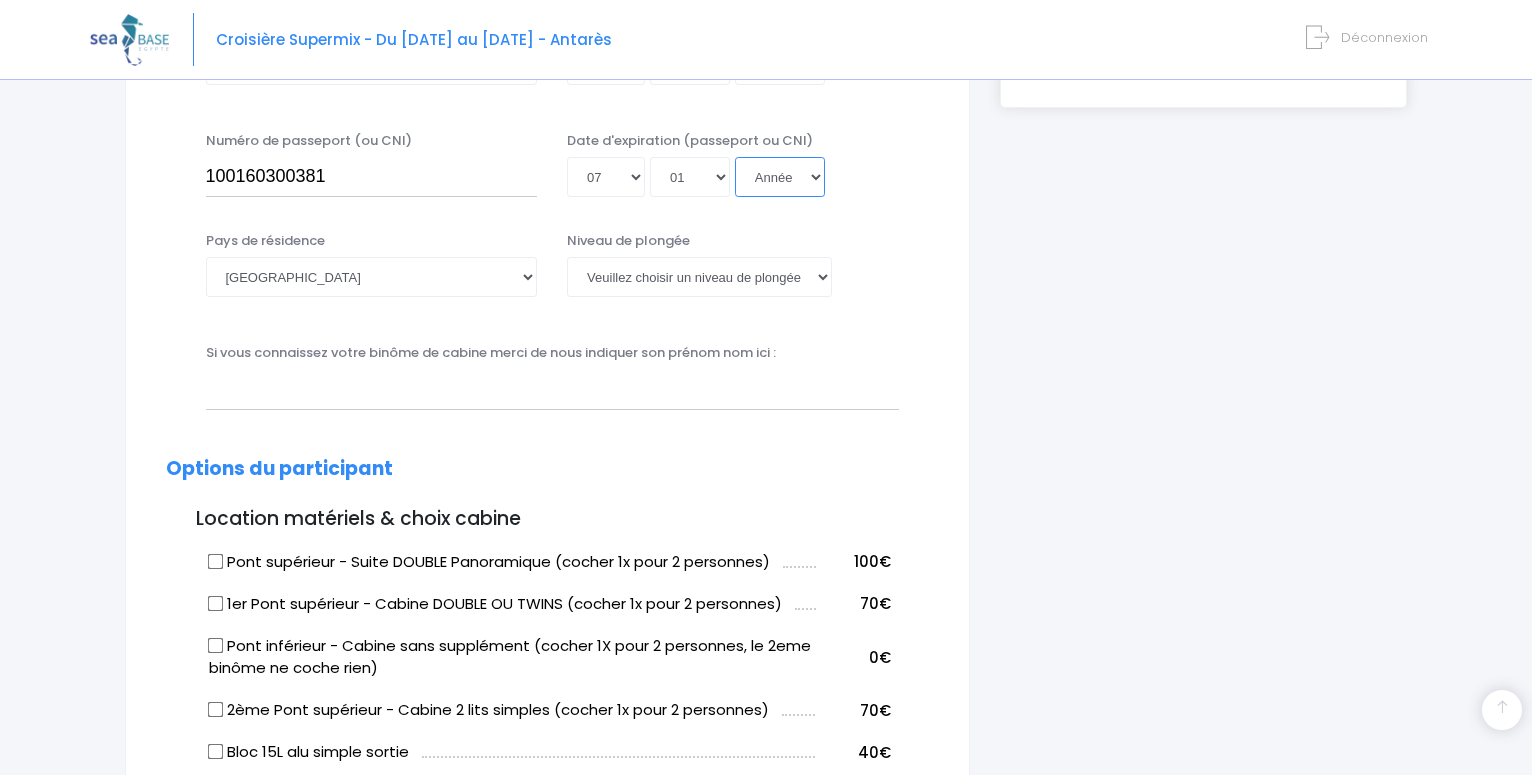 select on "2020" 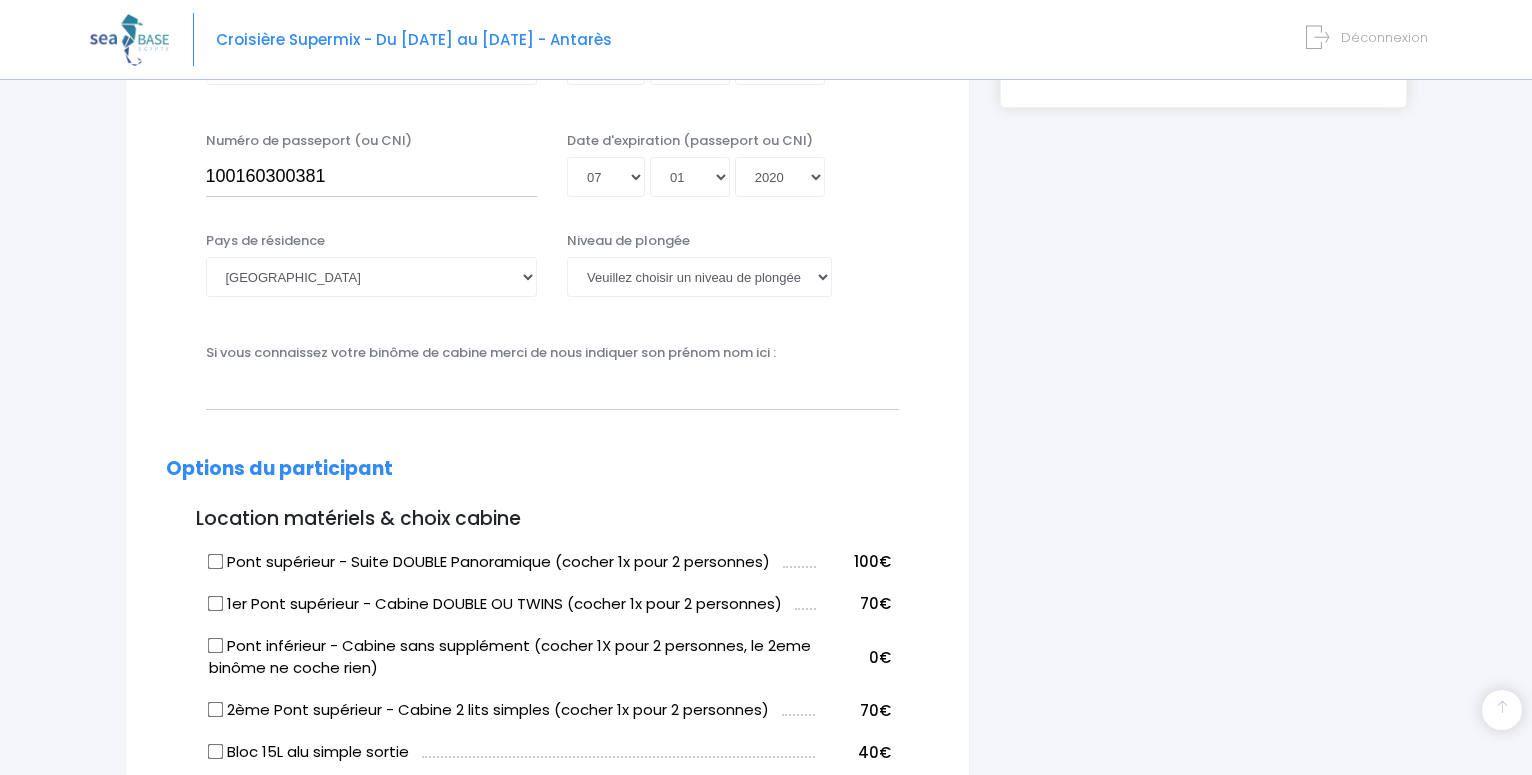 click on "2020" at bounding box center (0, 0) 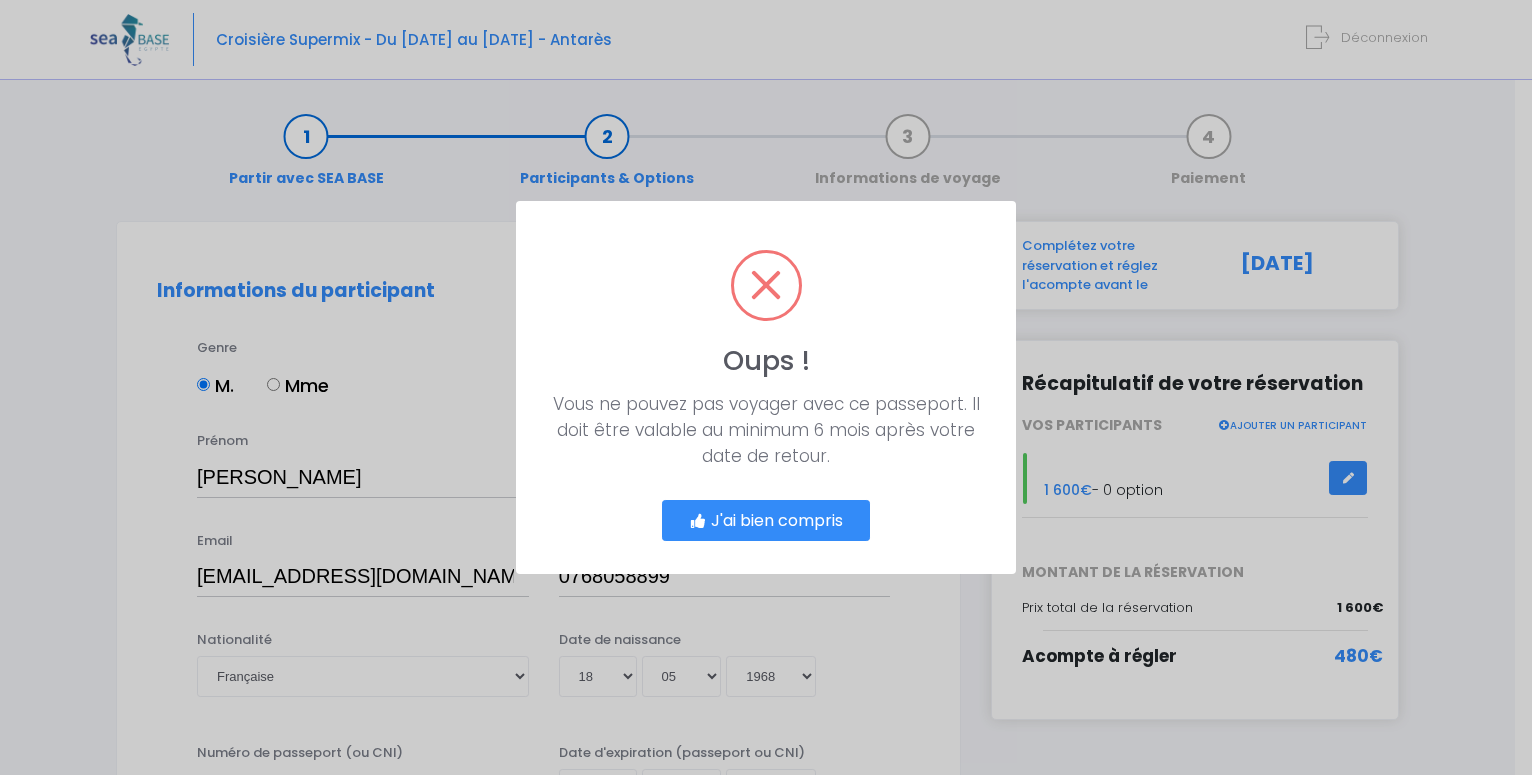 scroll, scrollTop: 0, scrollLeft: 0, axis: both 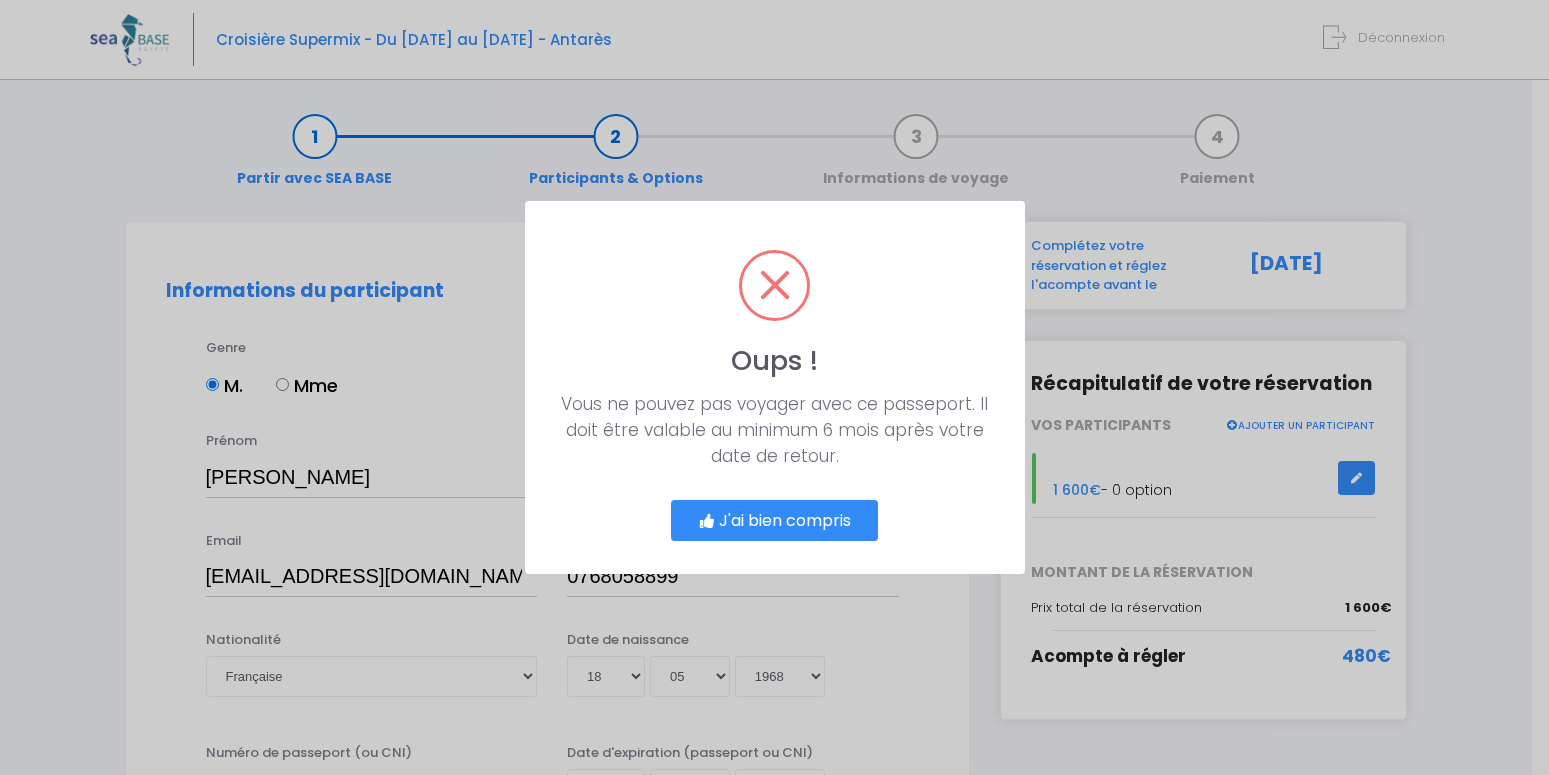 click on "J'ai bien compris" at bounding box center (775, 521) 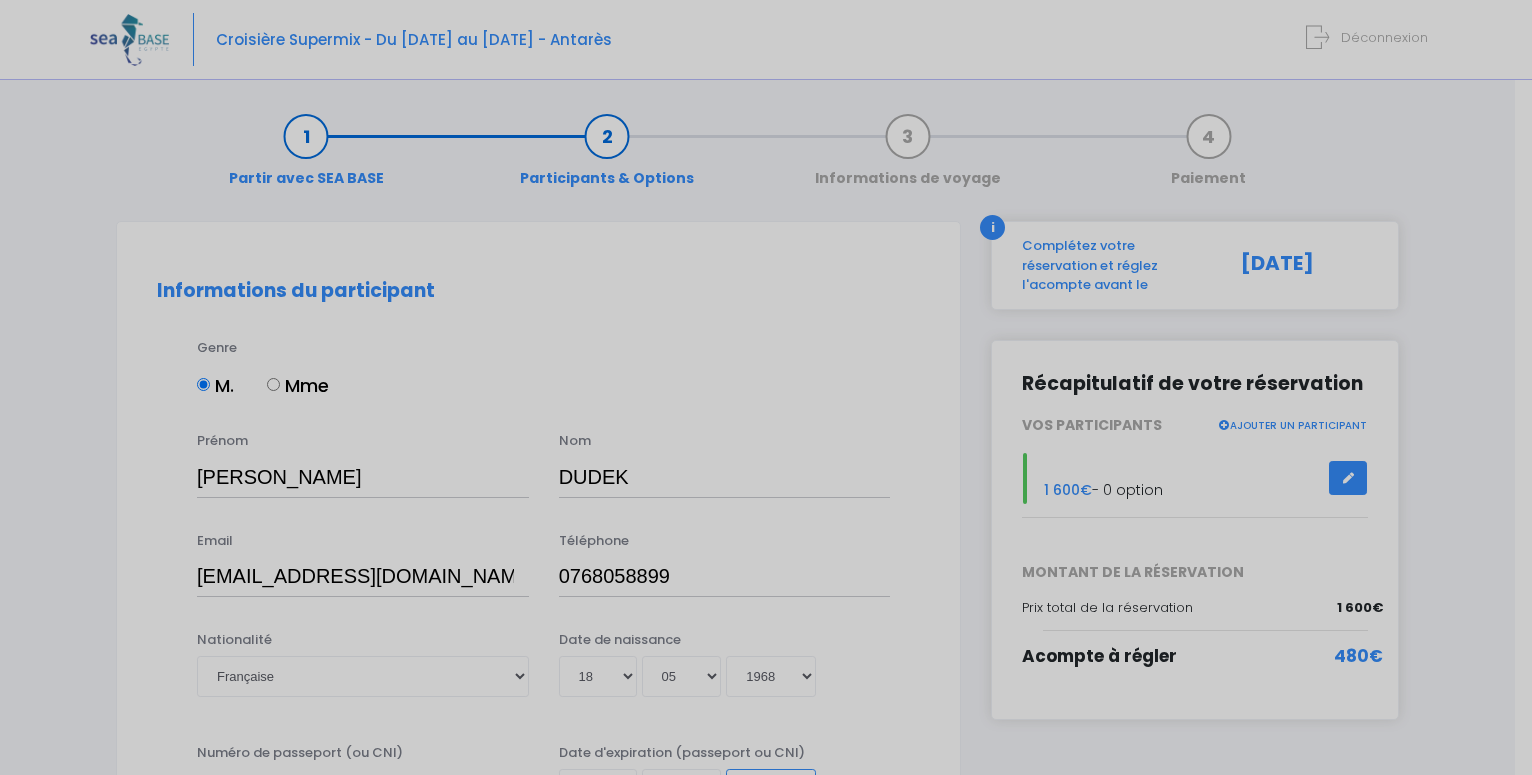 scroll, scrollTop: 401, scrollLeft: 0, axis: vertical 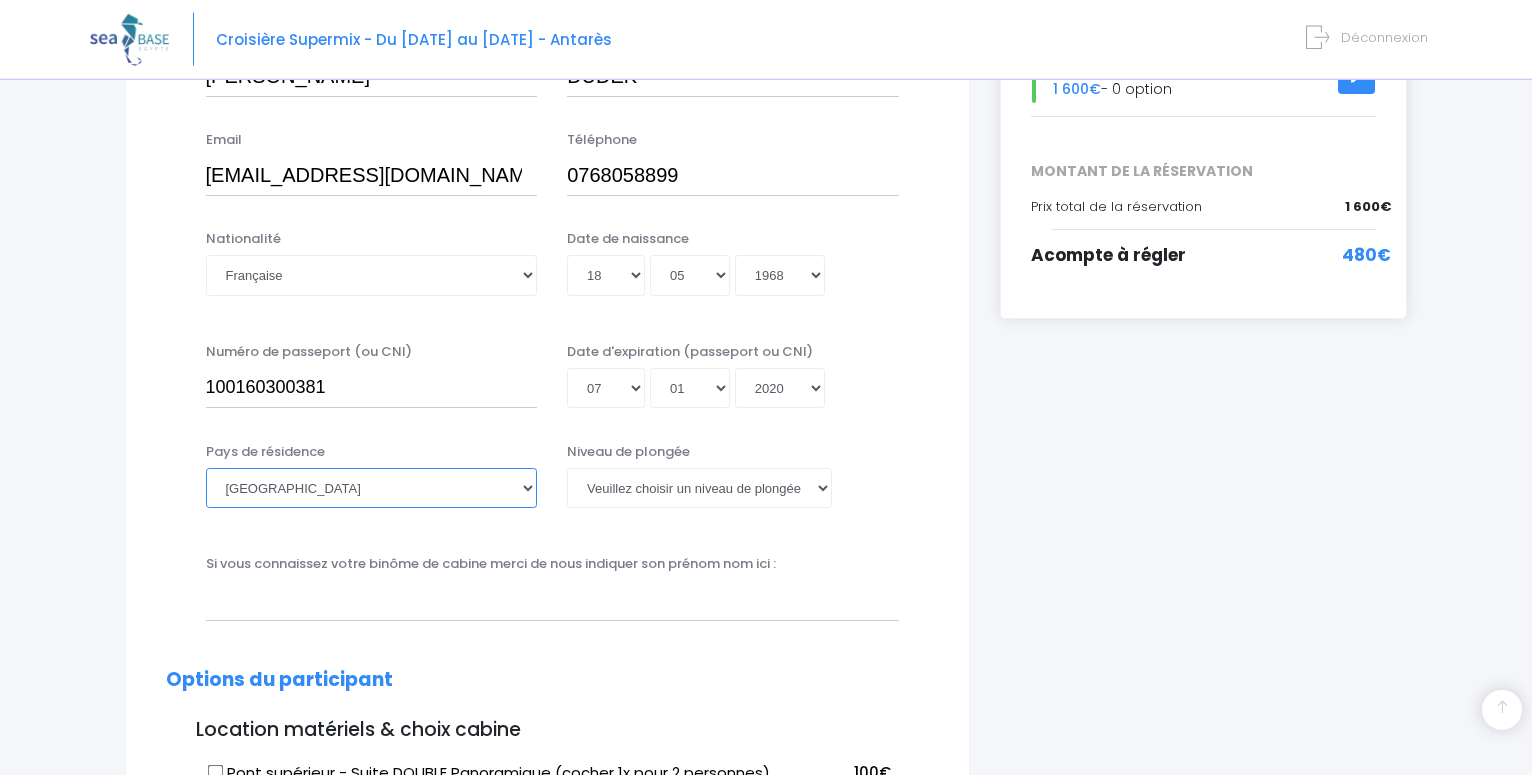 click on "Afghanistan
Afrique du Sud
Albanie
Algérie
Allemagne
Andorre
Angola
Anguilla
Antarctique
Antigua-et-Barbuda Arabie saoudite Argentine Arménie Aruba Australie Cuba" at bounding box center (372, 488) 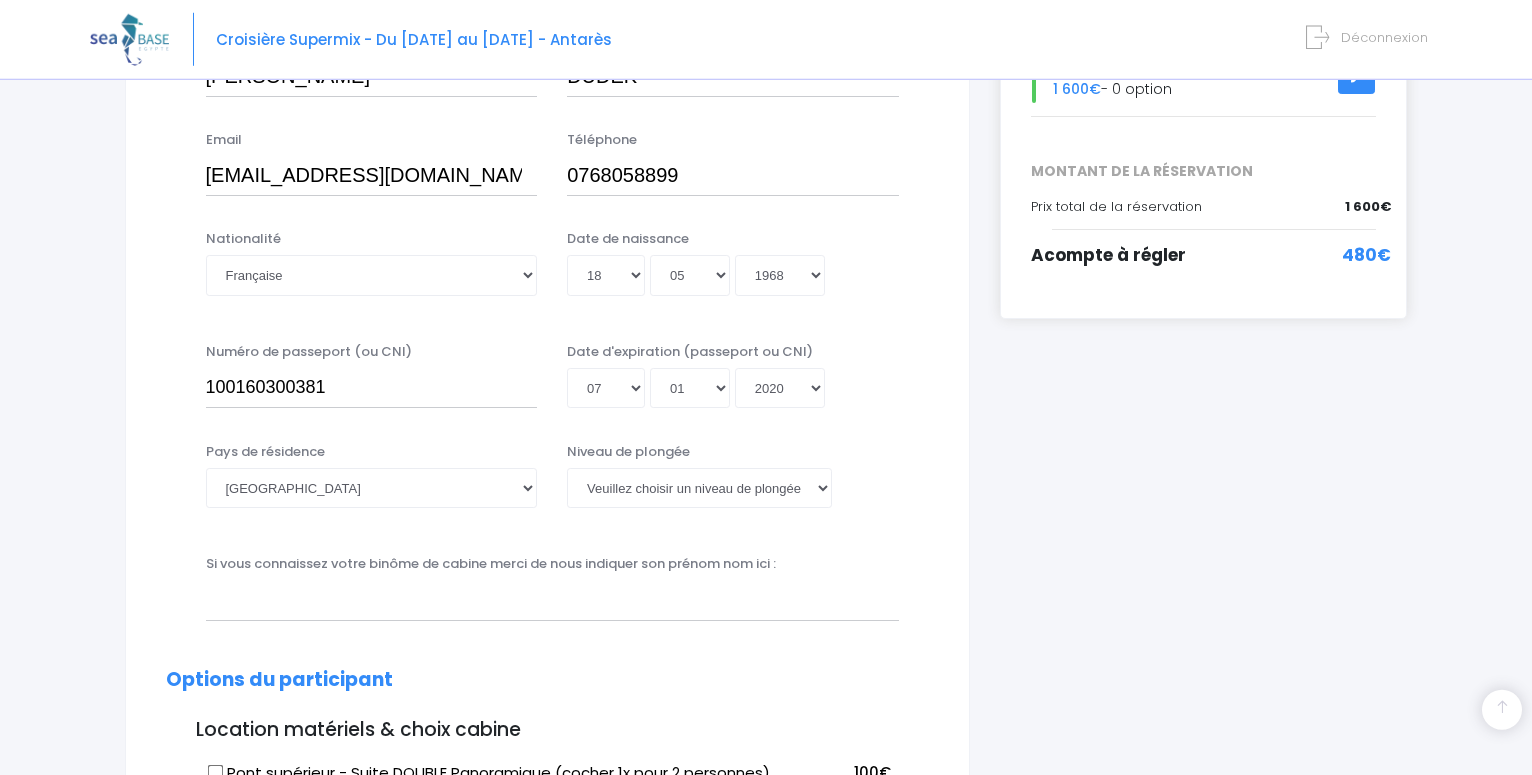 click on "Informations du participant
Genre
M.
Mme
Prénom
jean jacques
Nom
DUDEK
Email  01" at bounding box center [547, 1154] 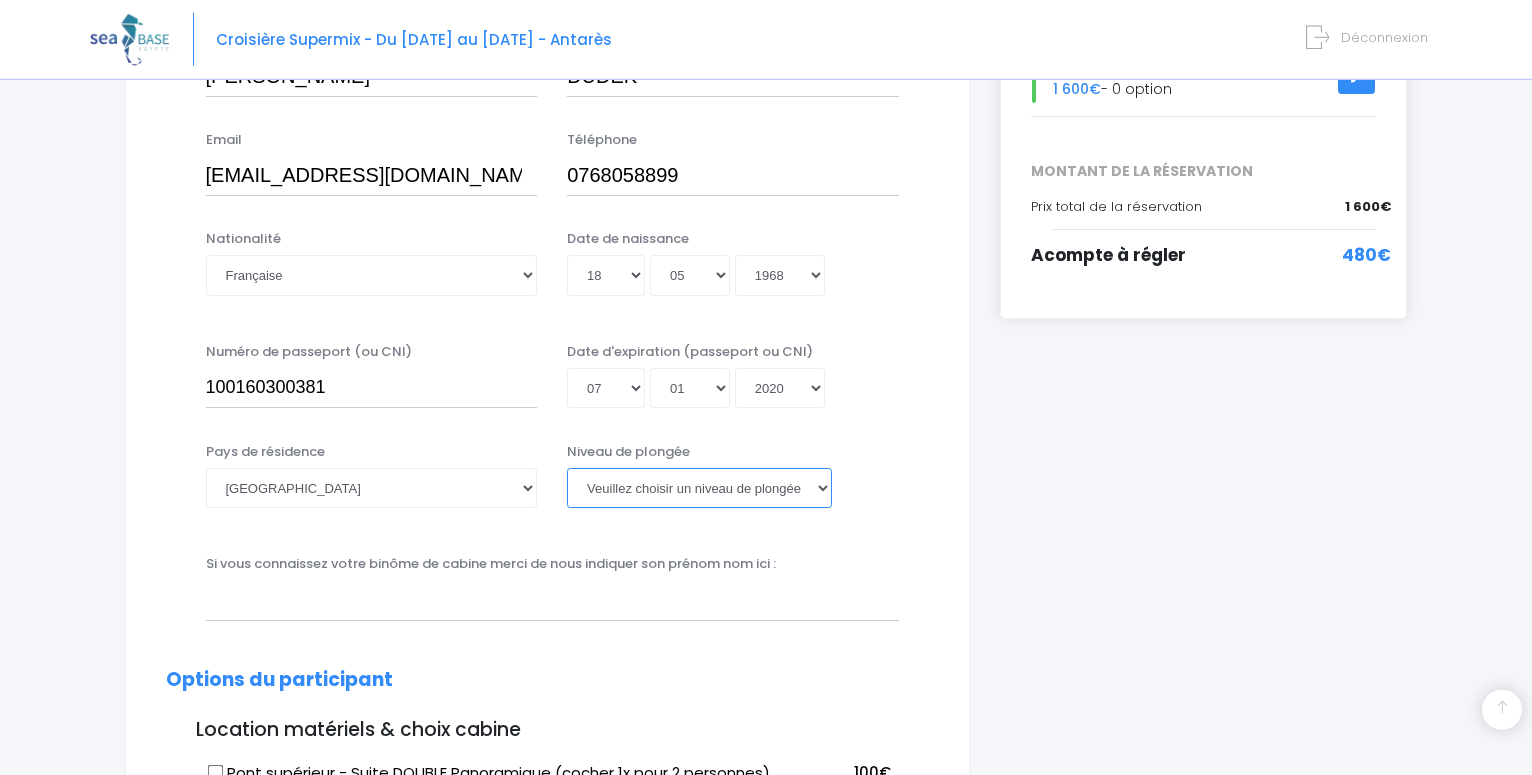 click on "Veuillez choisir un niveau de plongée
Non plongeur
Junior OW diver
Adventure OW diver
Open Water diver
Advanced OW diver
Deep diver
Rescue diver
Dive Master
Instructeur
MSDT
IDC Staff
Master instructeur
Course Director
N1
N2
N3
N4 PA40 MF1 MF2 PE40 Autre" at bounding box center (699, 488) 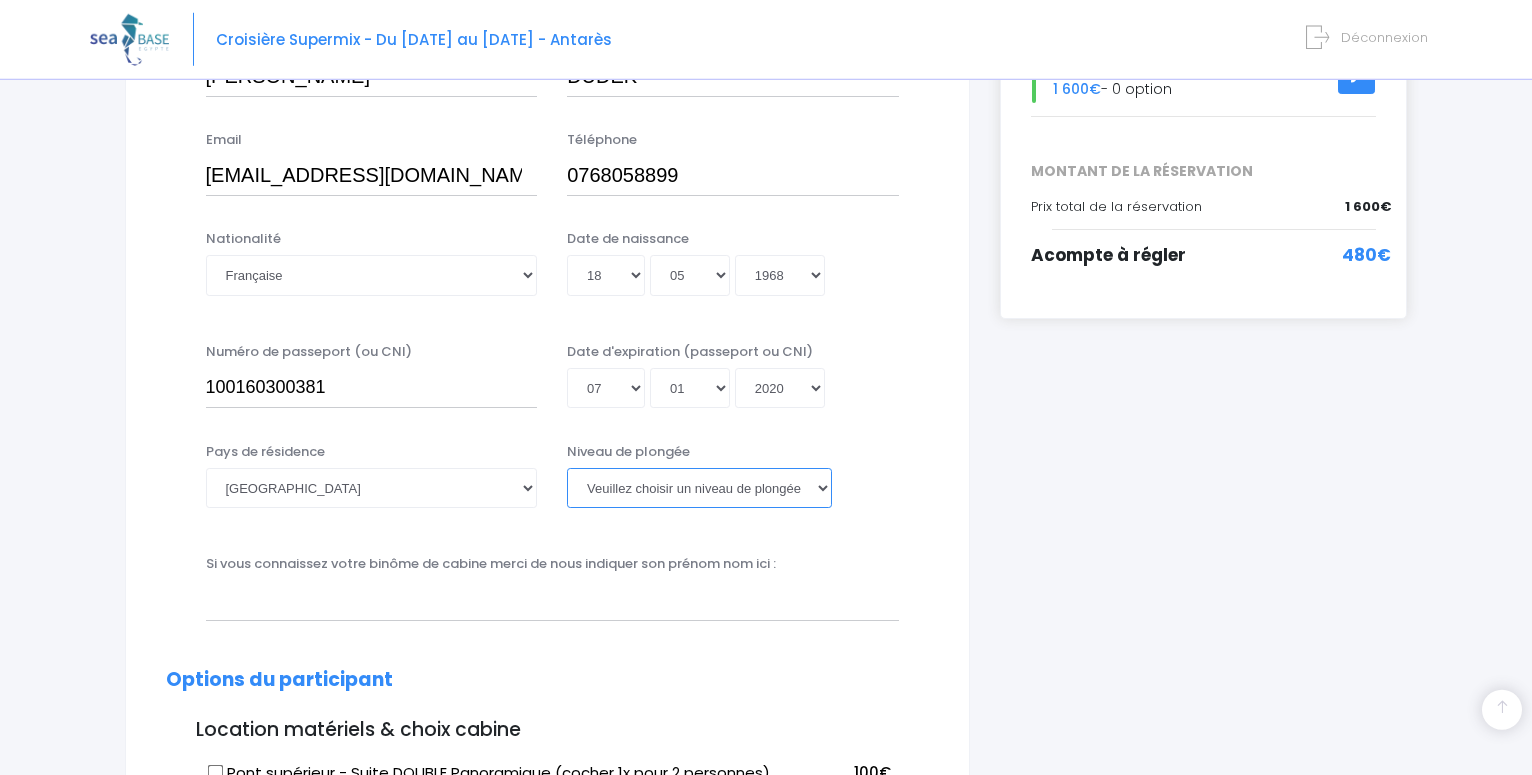 select on "MF1" 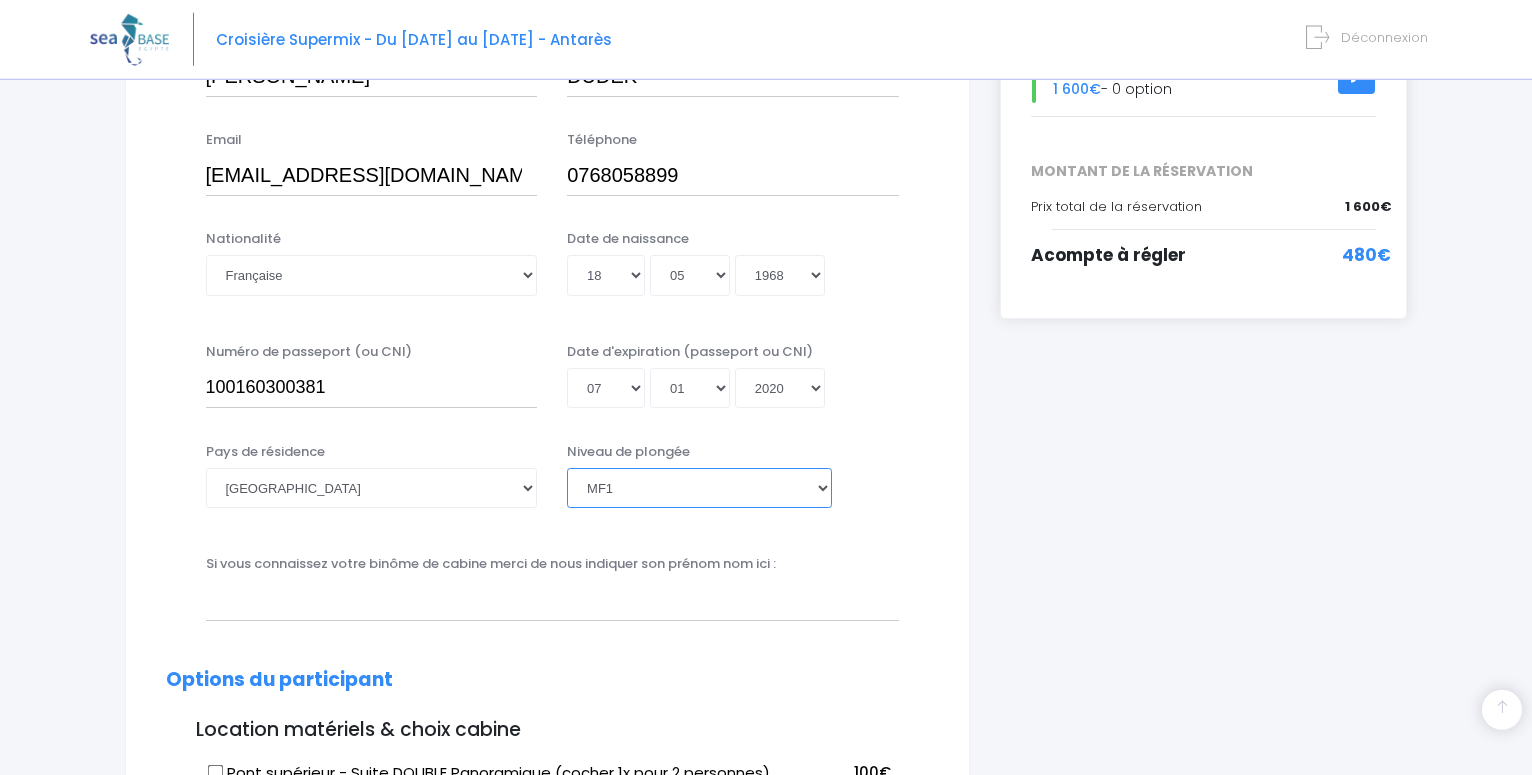 click on "MF1" at bounding box center (0, 0) 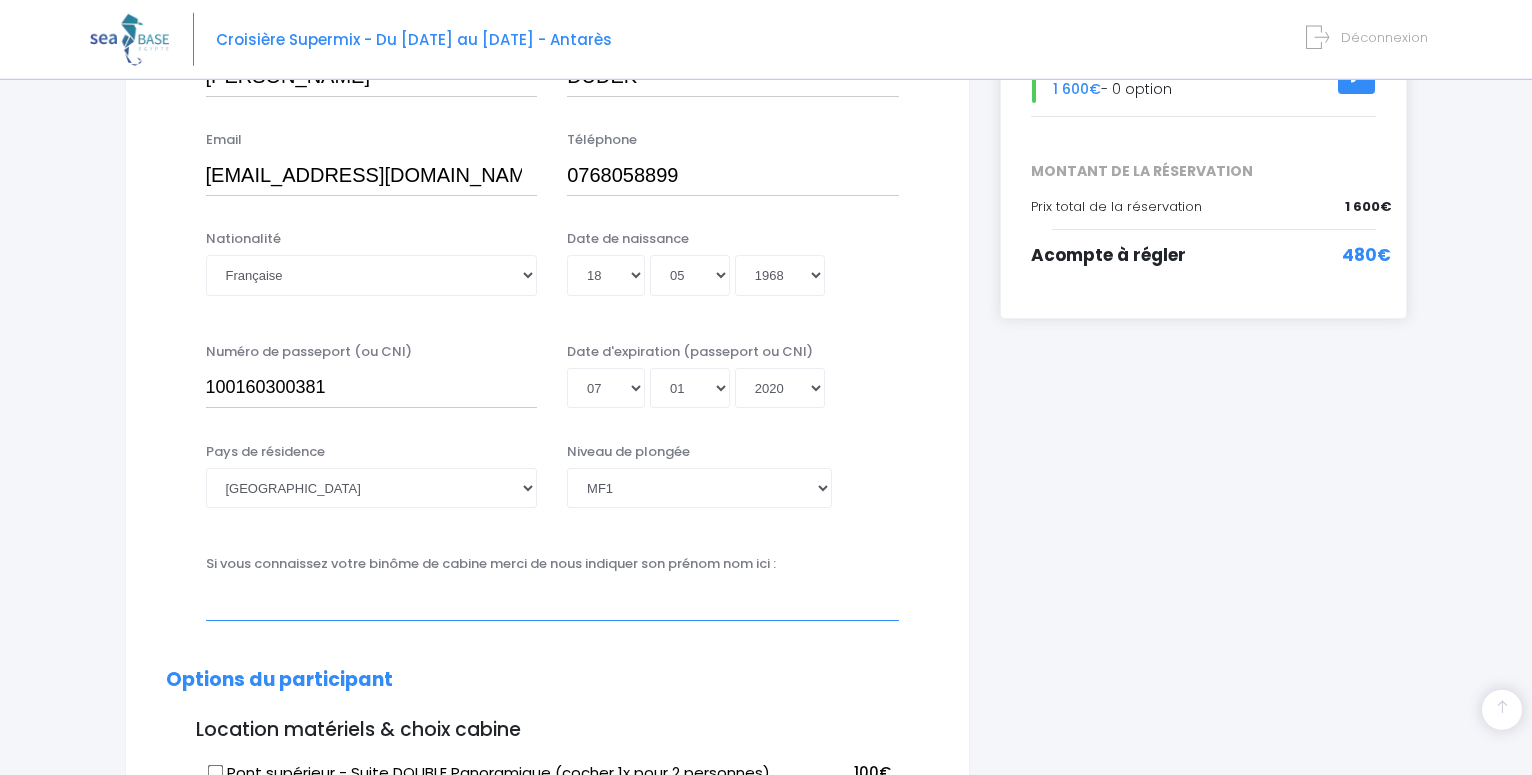 click at bounding box center [552, 600] 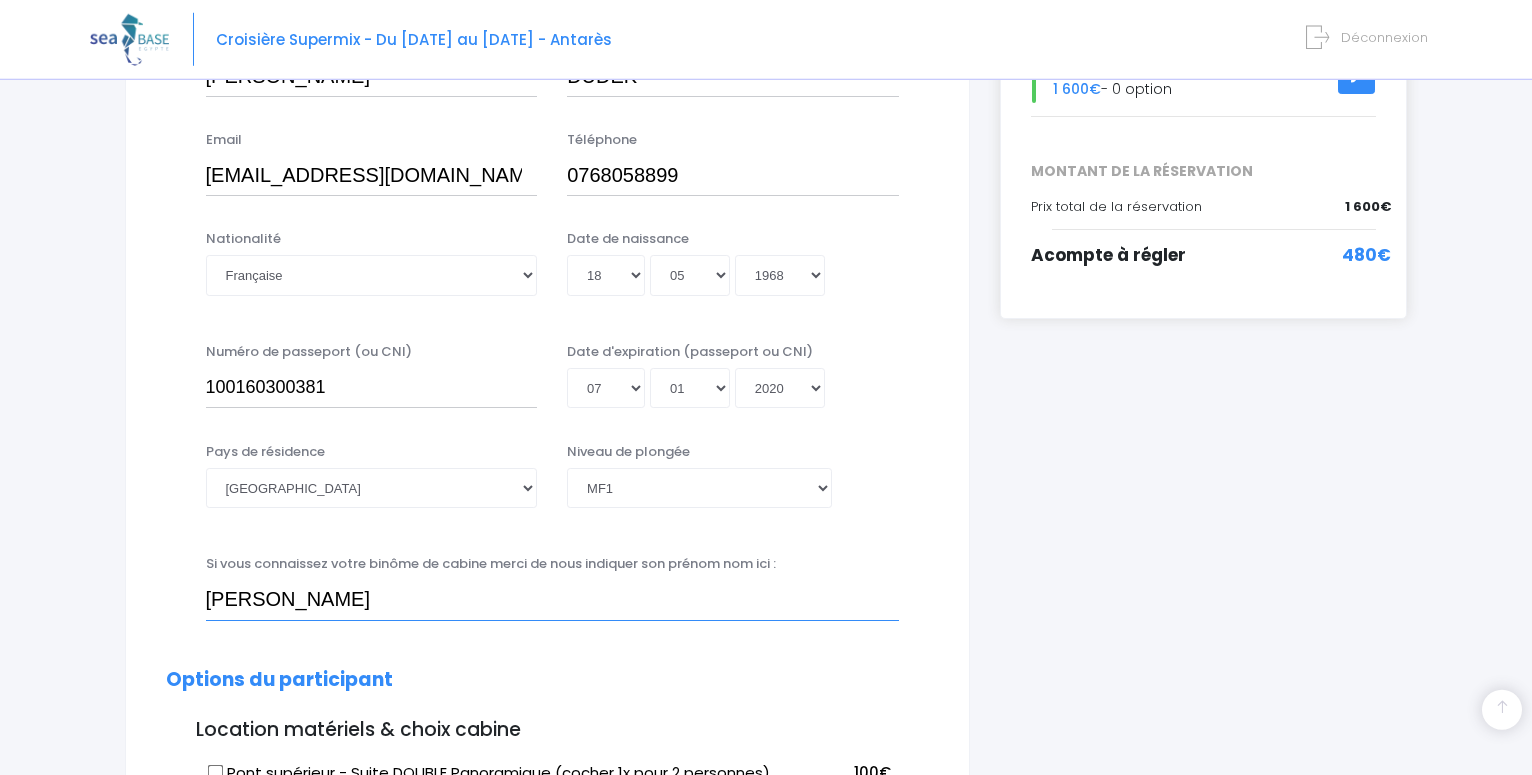 click on "jean-Yves" at bounding box center [552, 600] 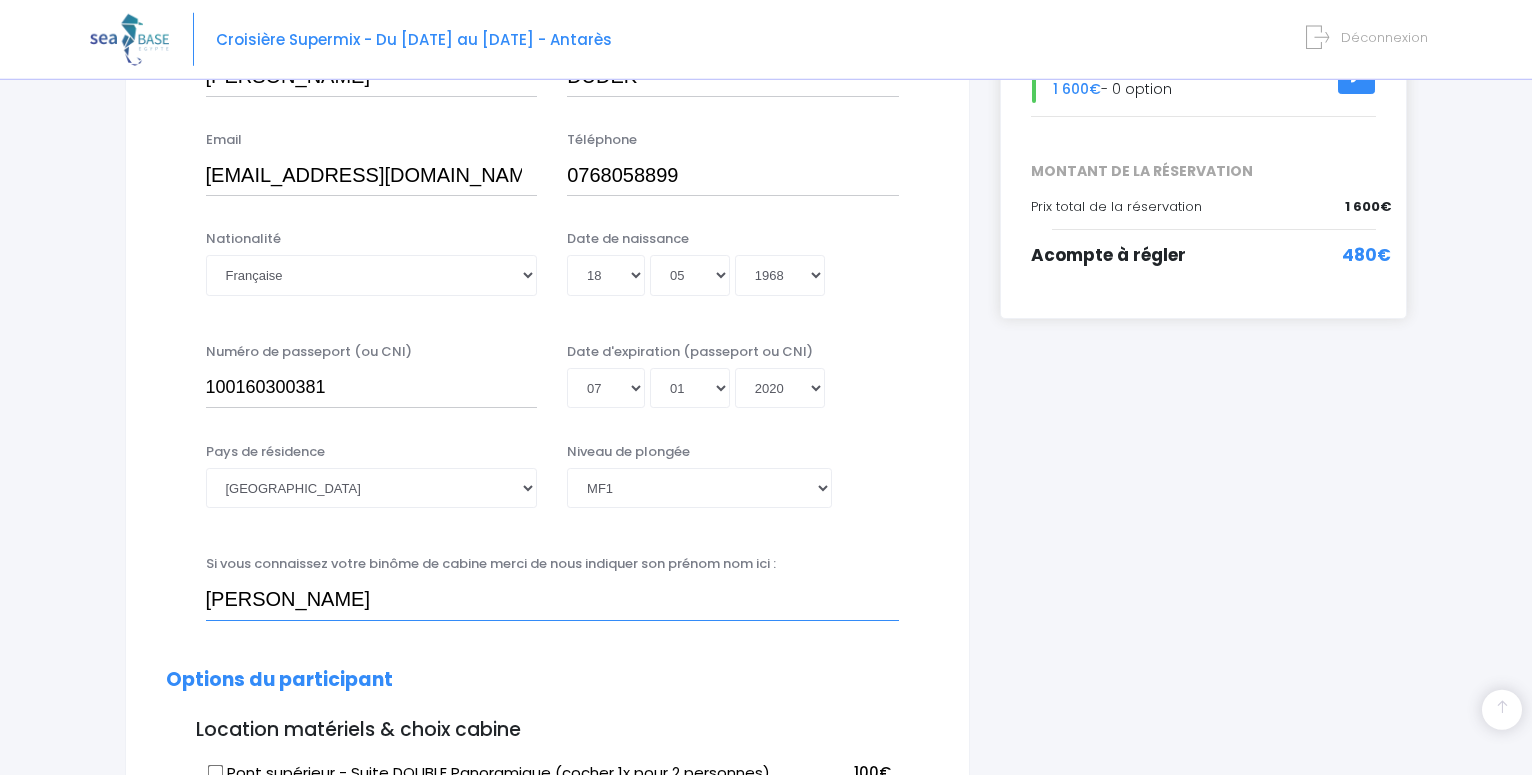 click on "jean-Yves  swiderski" at bounding box center [552, 600] 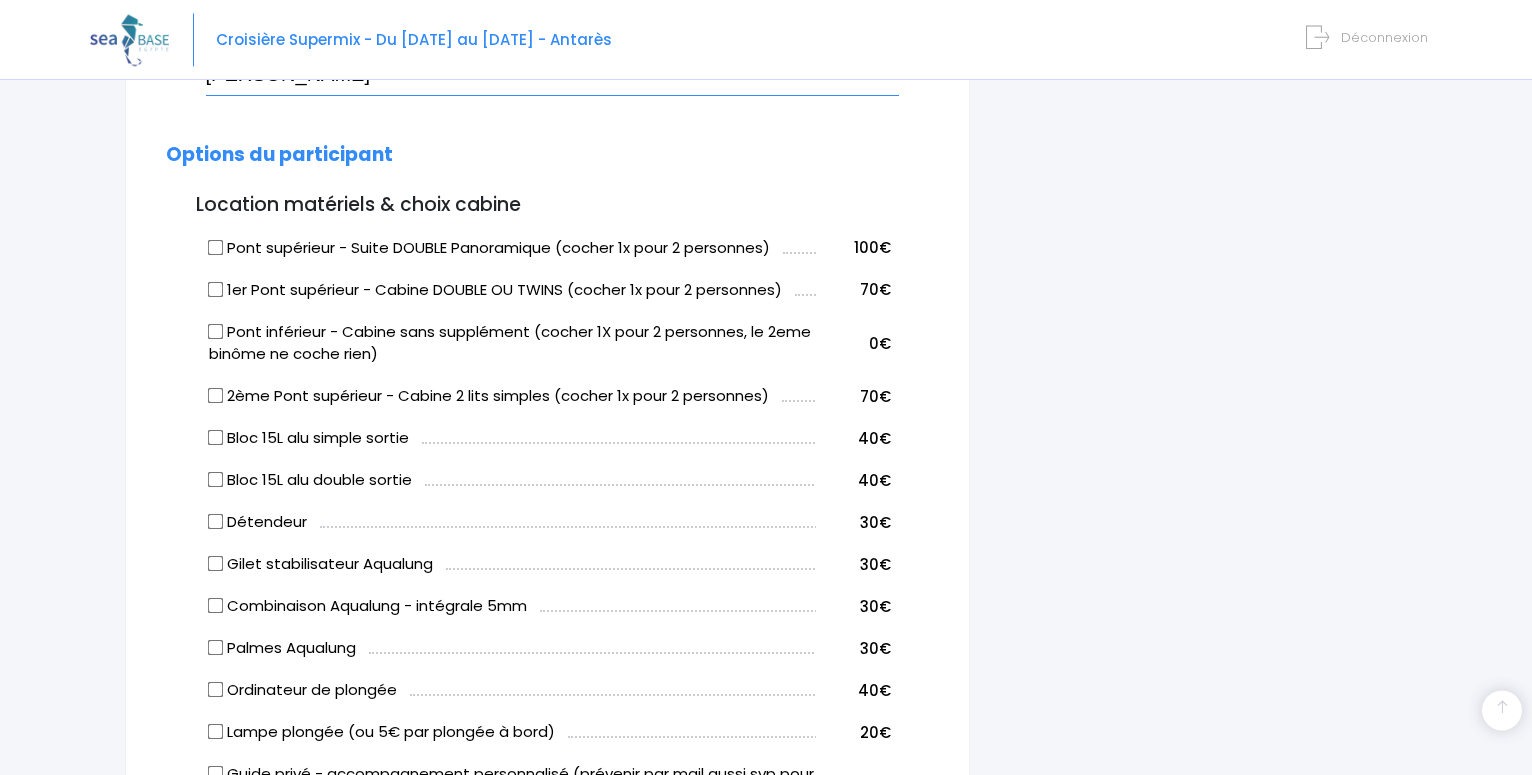 scroll, scrollTop: 928, scrollLeft: 0, axis: vertical 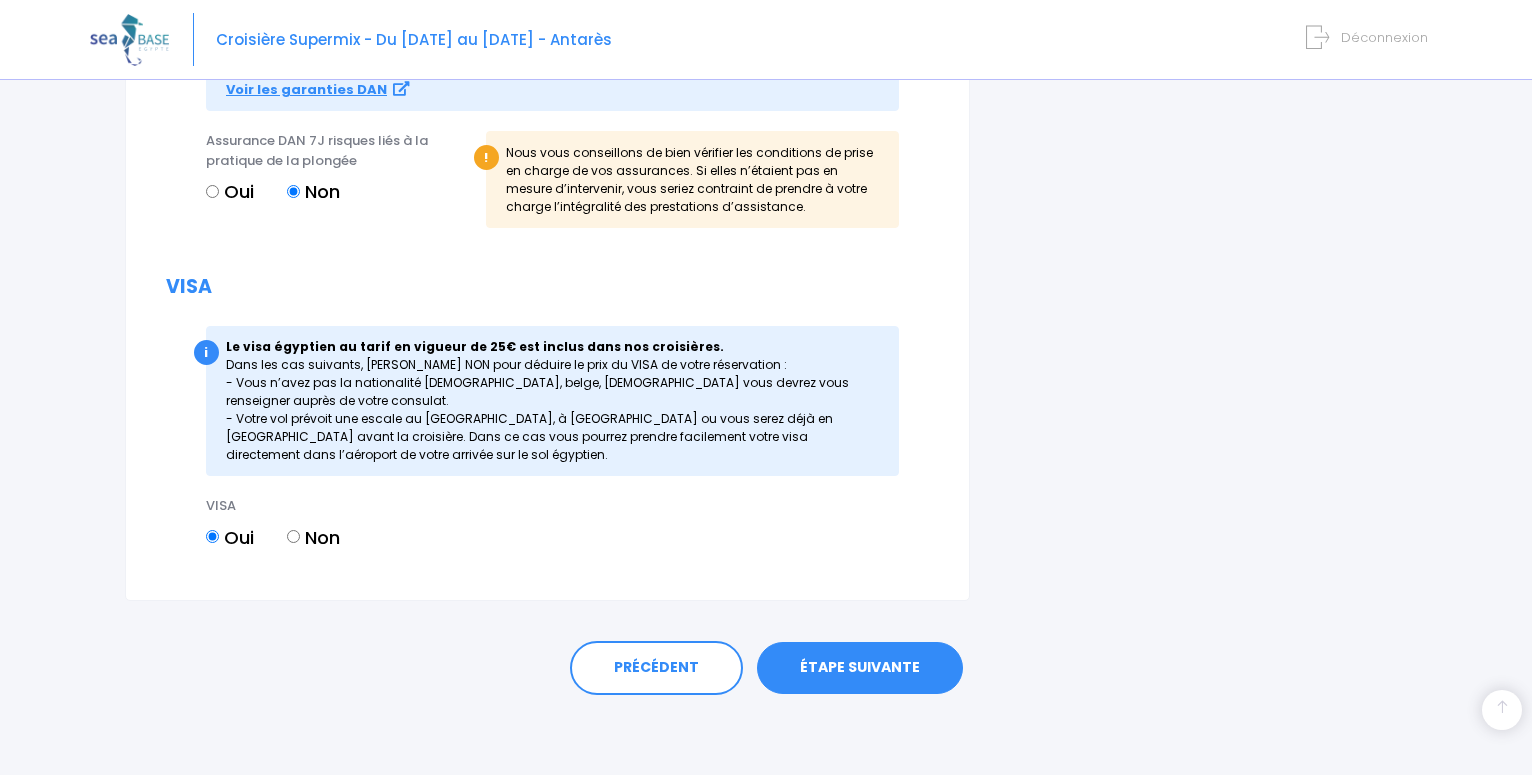 type on "Jean-Yves  swiderski" 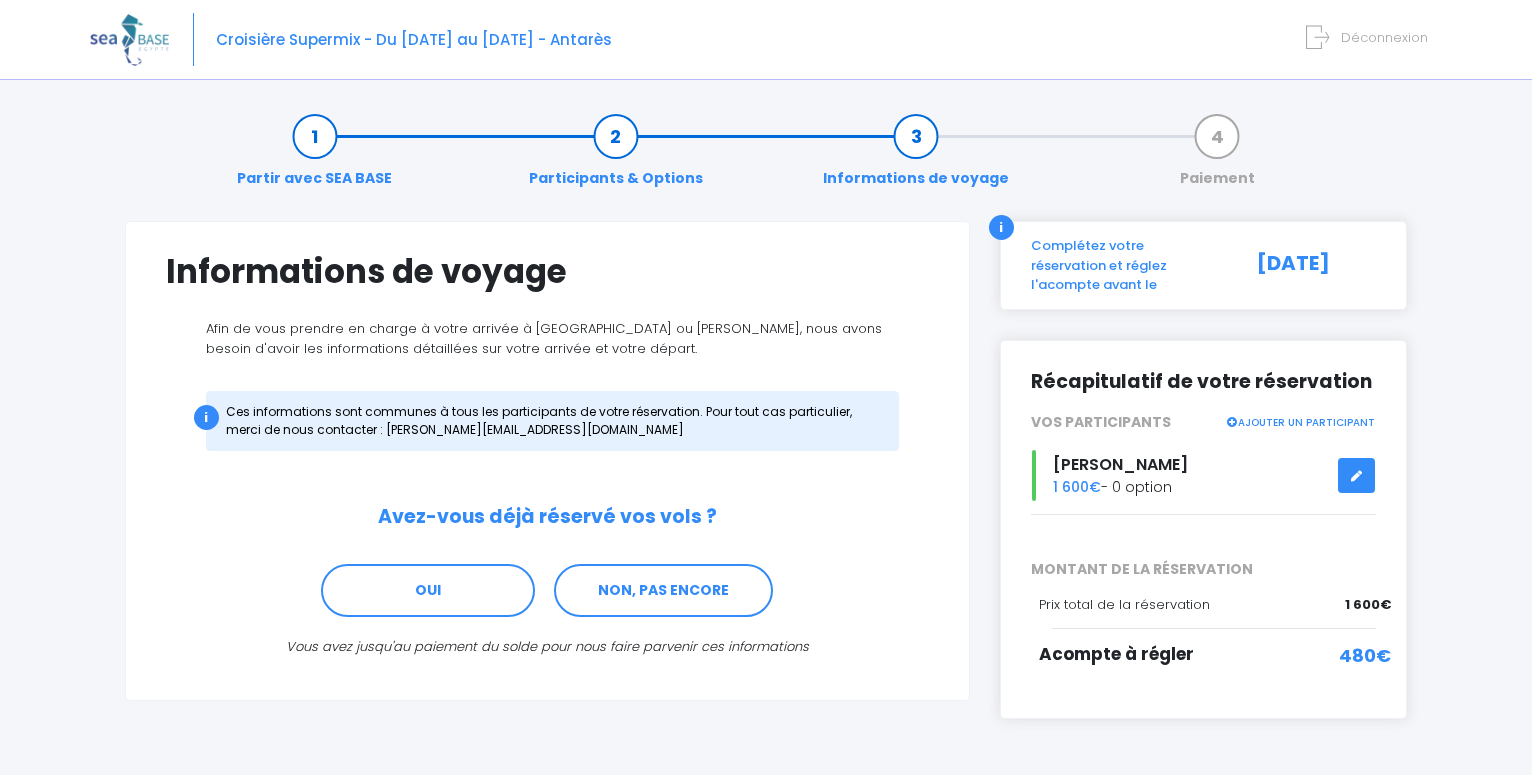 scroll, scrollTop: 0, scrollLeft: 0, axis: both 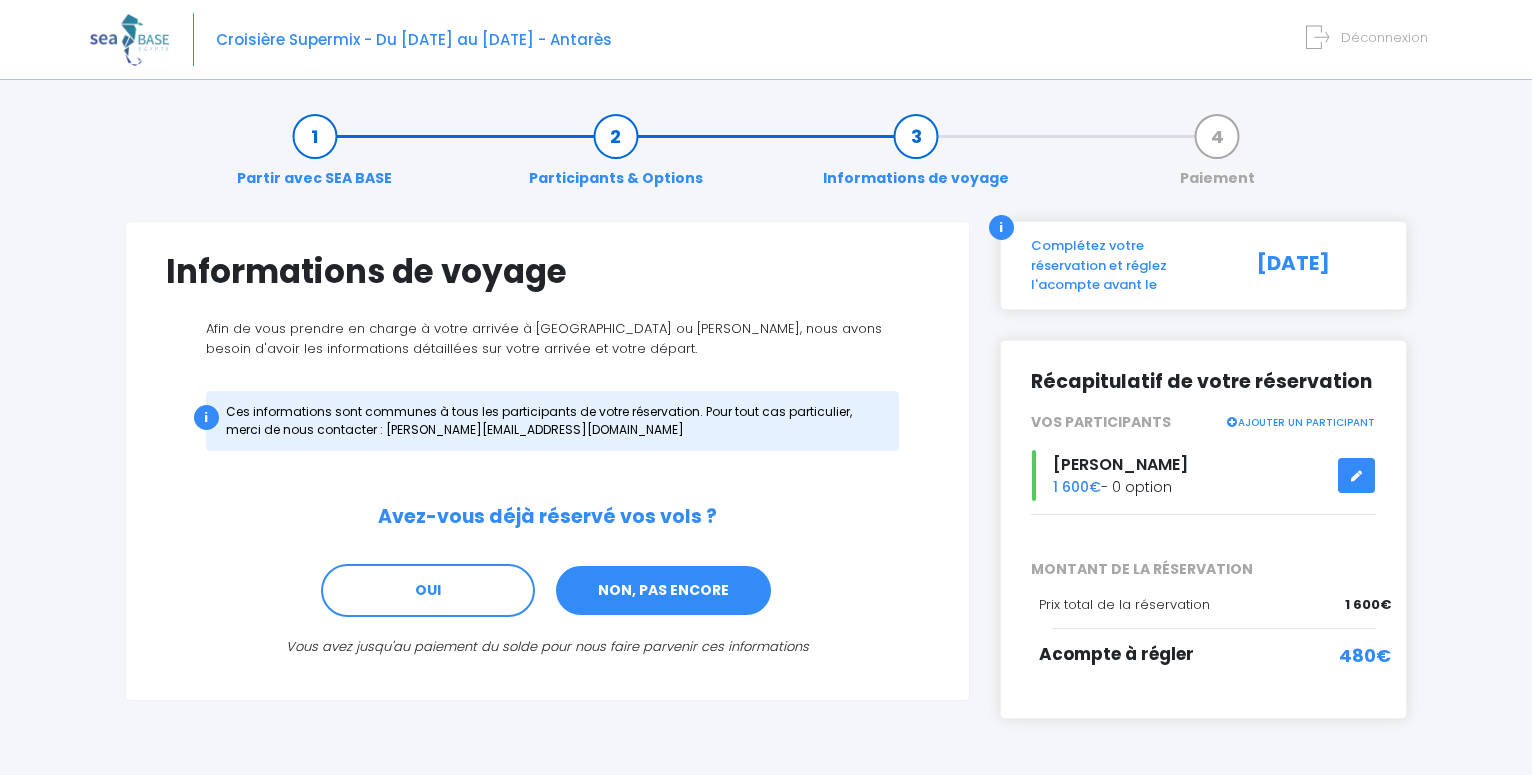 click on "NON, PAS ENCORE" at bounding box center [663, 591] 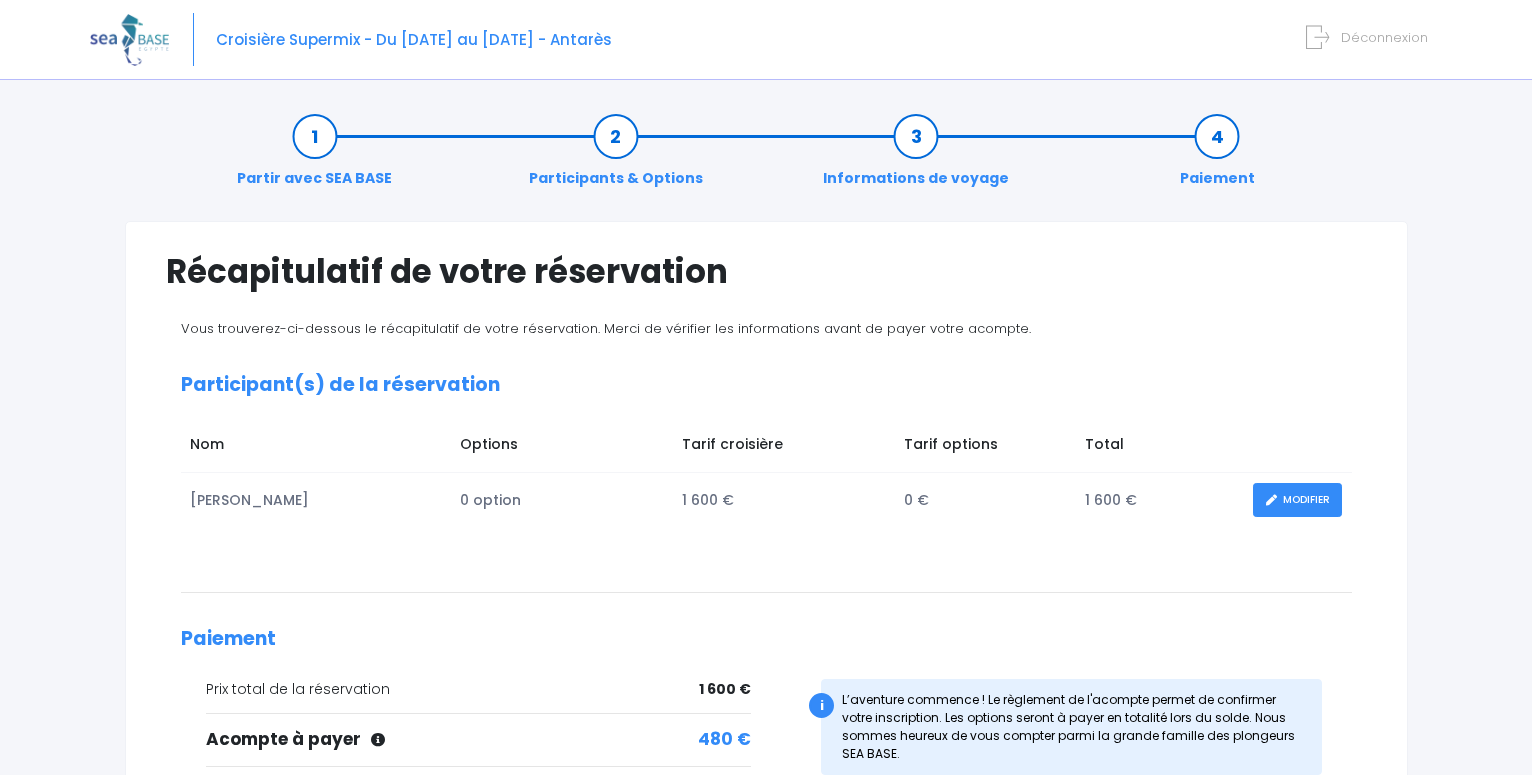 scroll, scrollTop: 0, scrollLeft: 0, axis: both 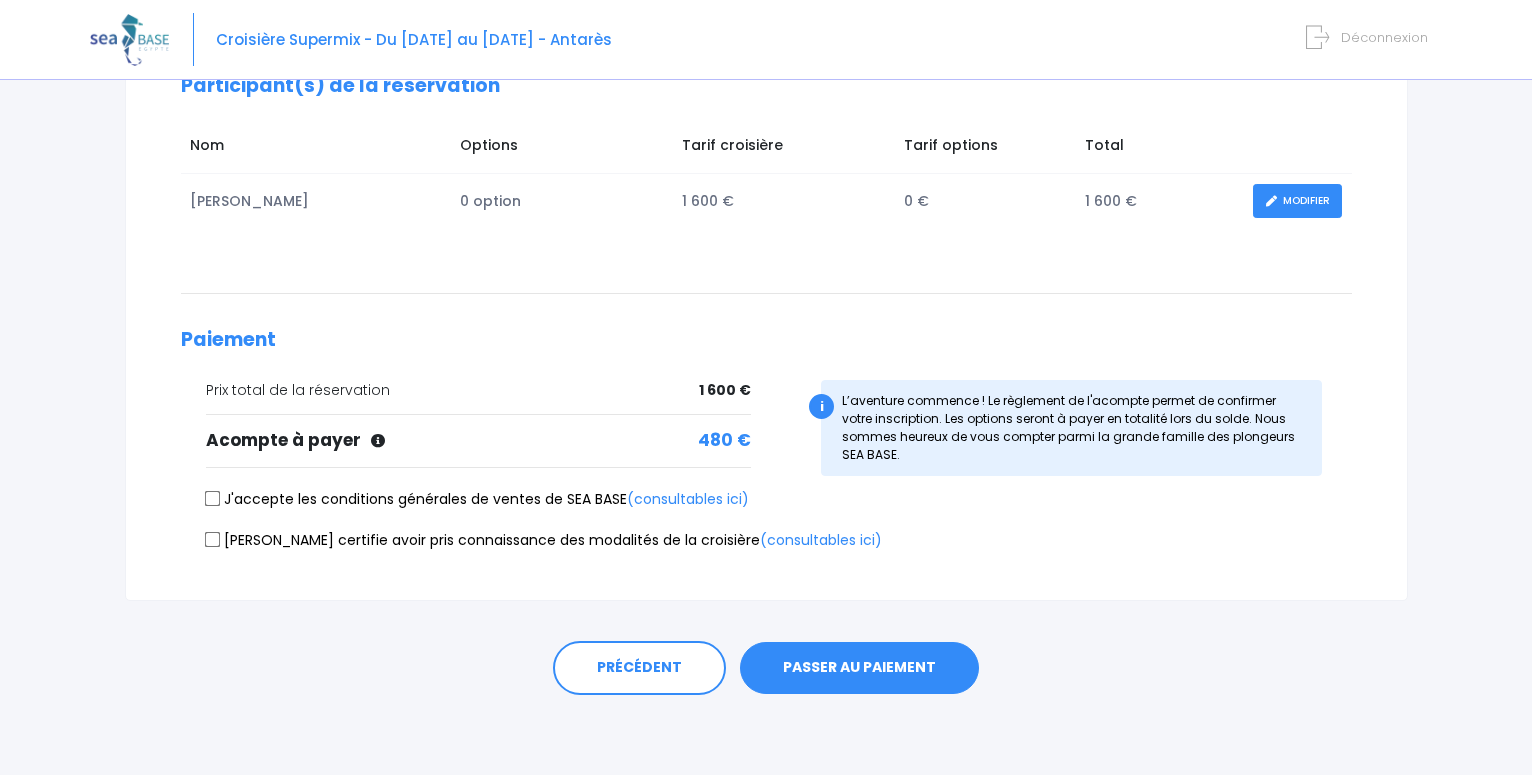 click on "J'accepte les conditions générales de ventes de SEA BASE  (consultables ici)" at bounding box center [212, 499] 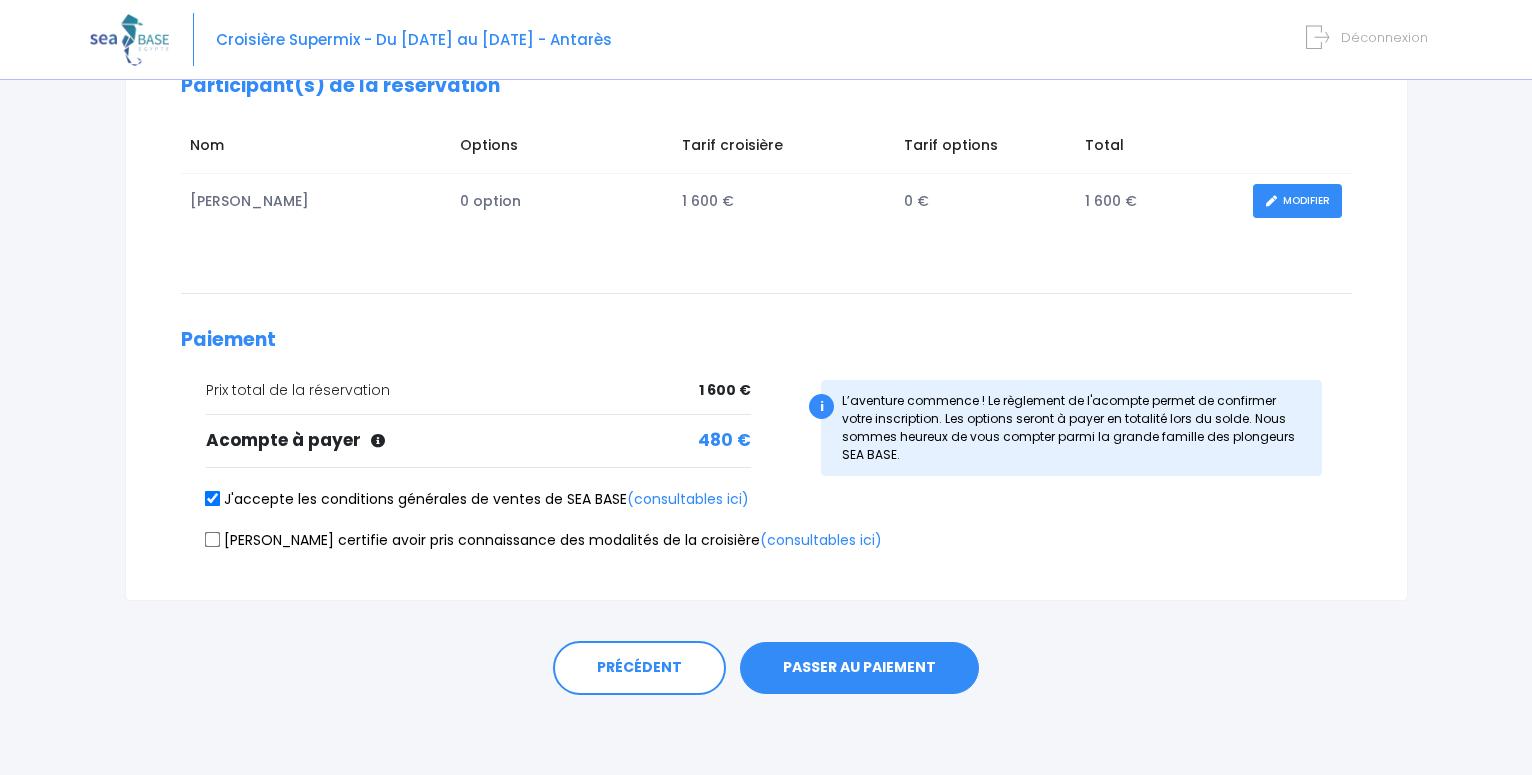 click on "[PERSON_NAME] certifie avoir pris connaissance des modalités de la croisière  (consultables ici)" at bounding box center (212, 539) 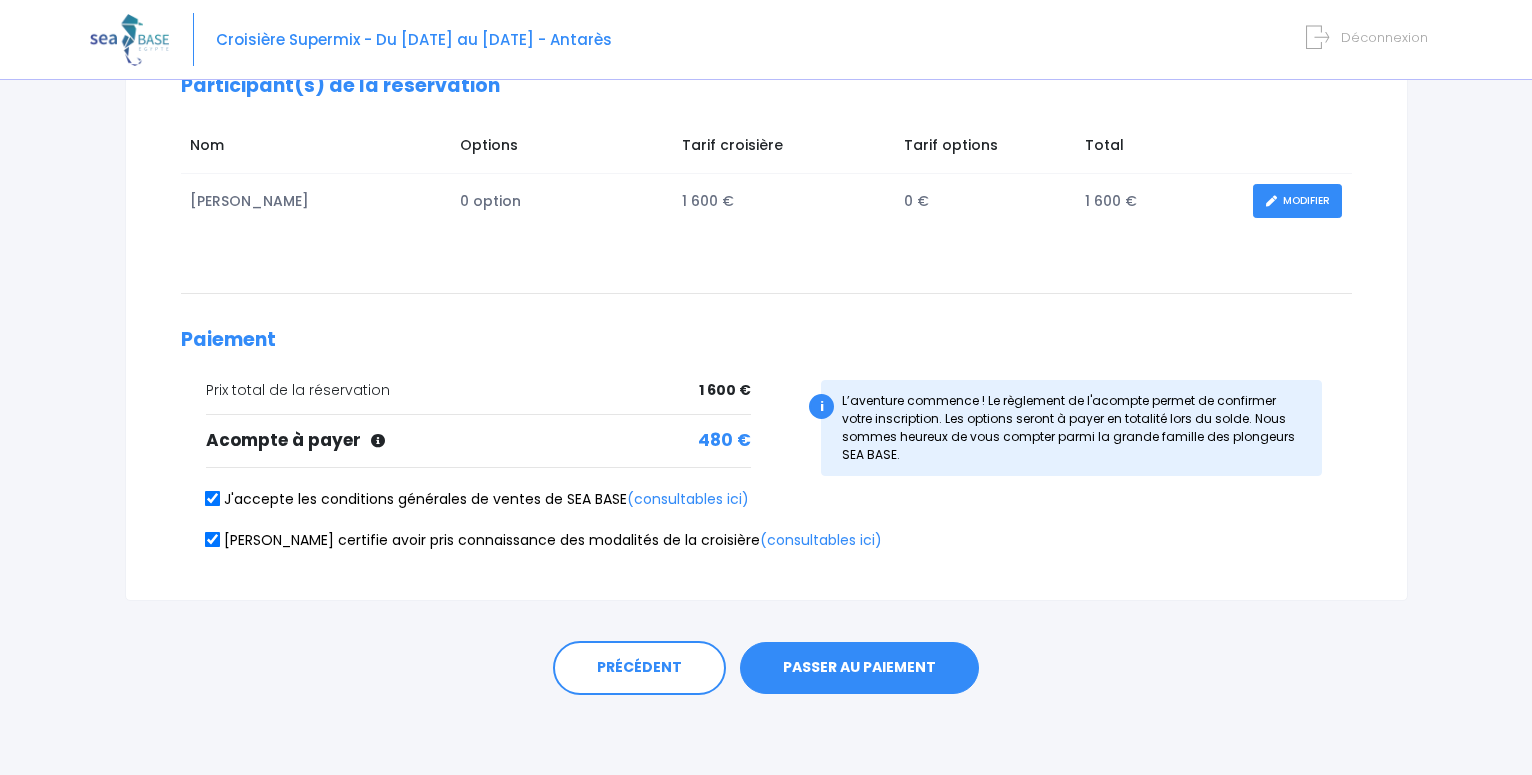 click on "PASSER AU PAIEMENT" at bounding box center (859, 668) 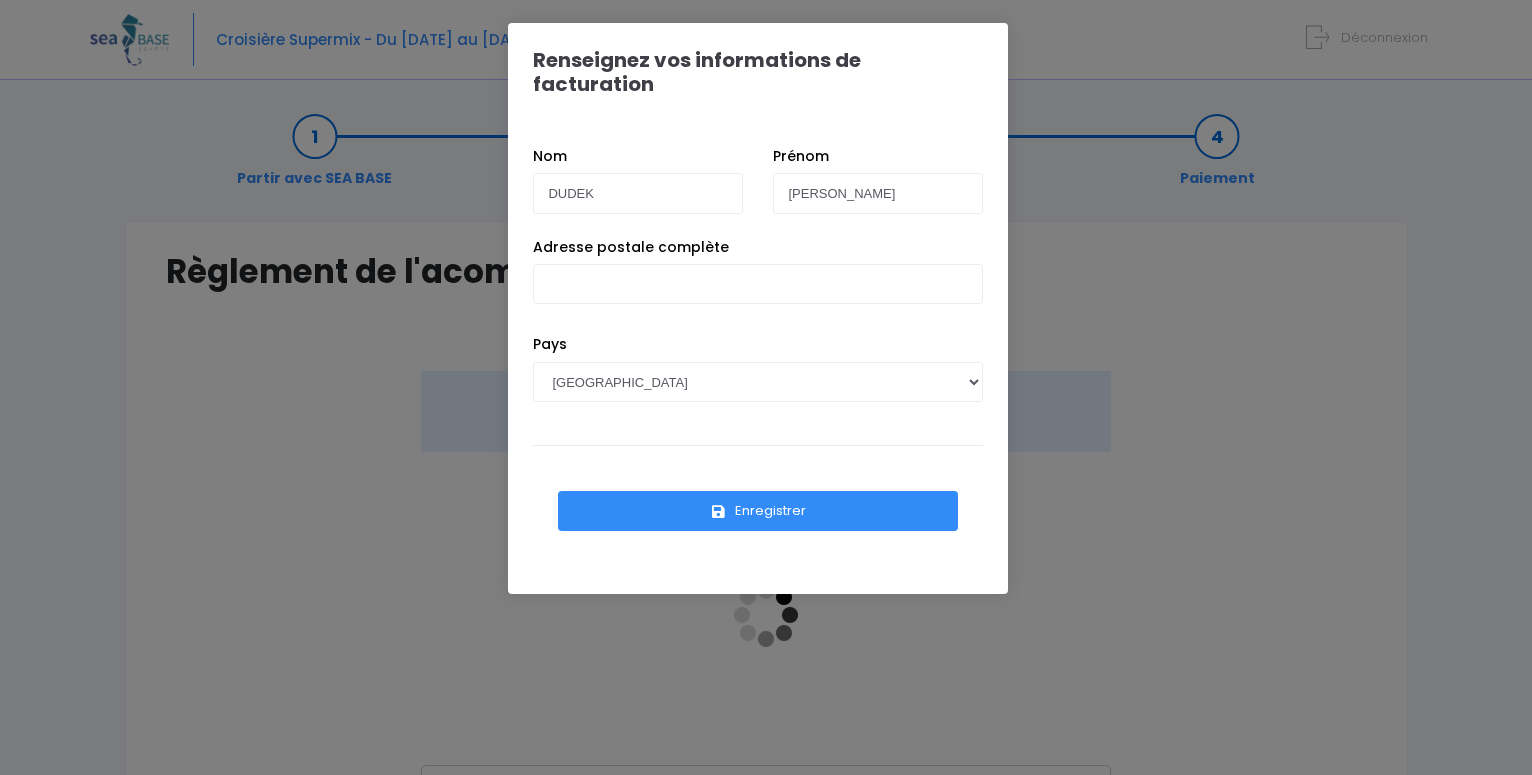 scroll, scrollTop: 0, scrollLeft: 0, axis: both 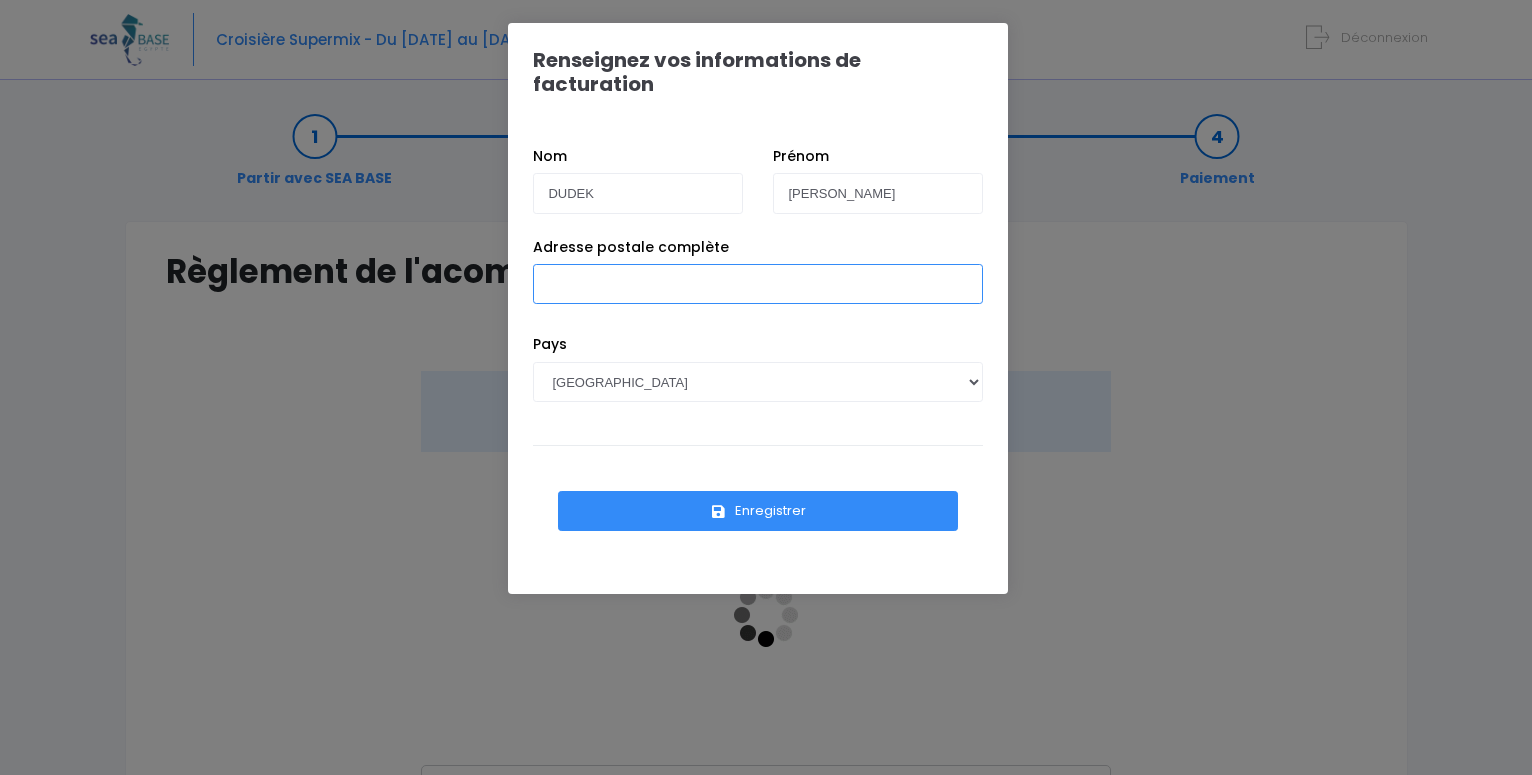click on "Adresse postale complète" at bounding box center [758, 284] 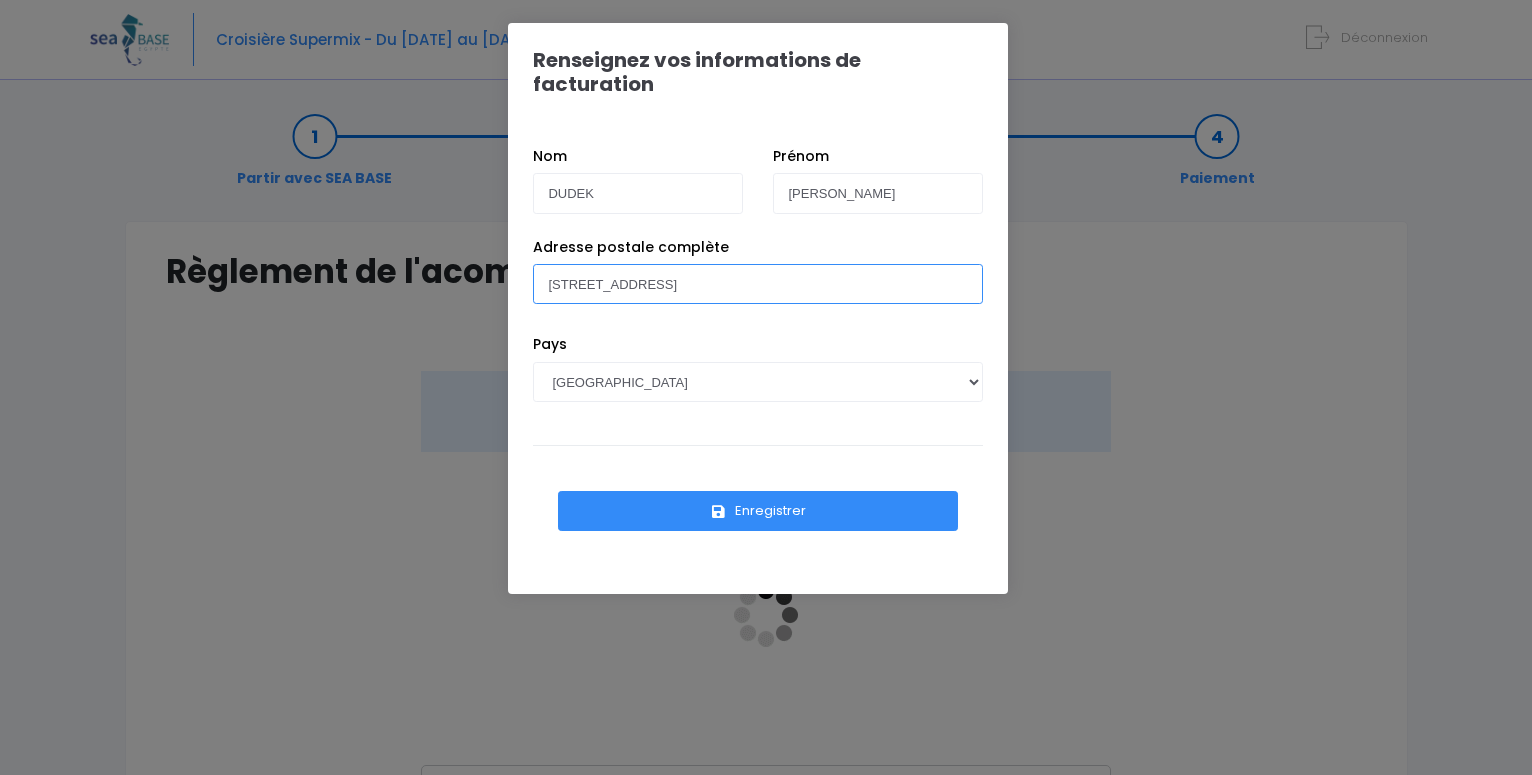 type on "[STREET_ADDRESS]" 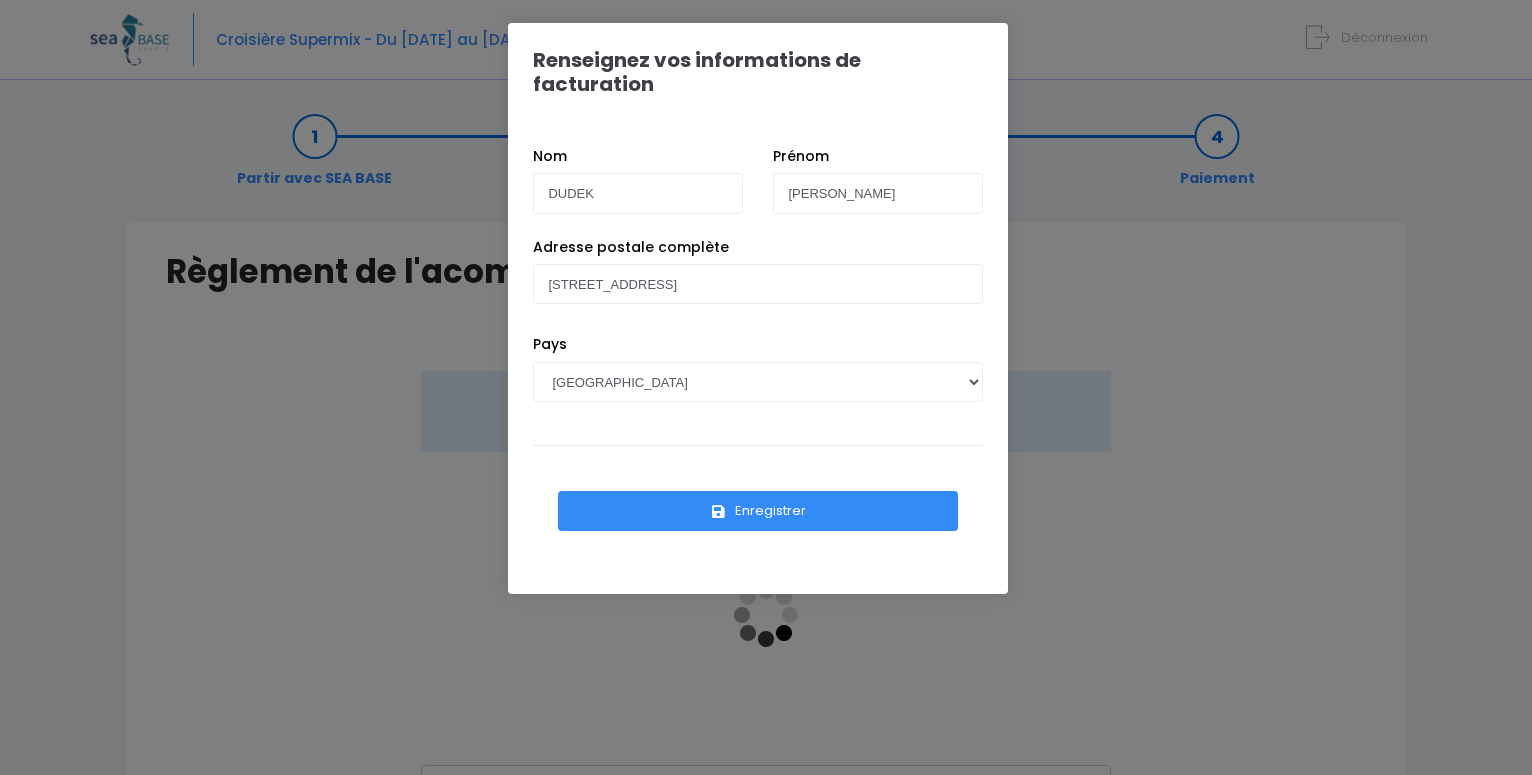 click on "Enregistrer" at bounding box center (758, 511) 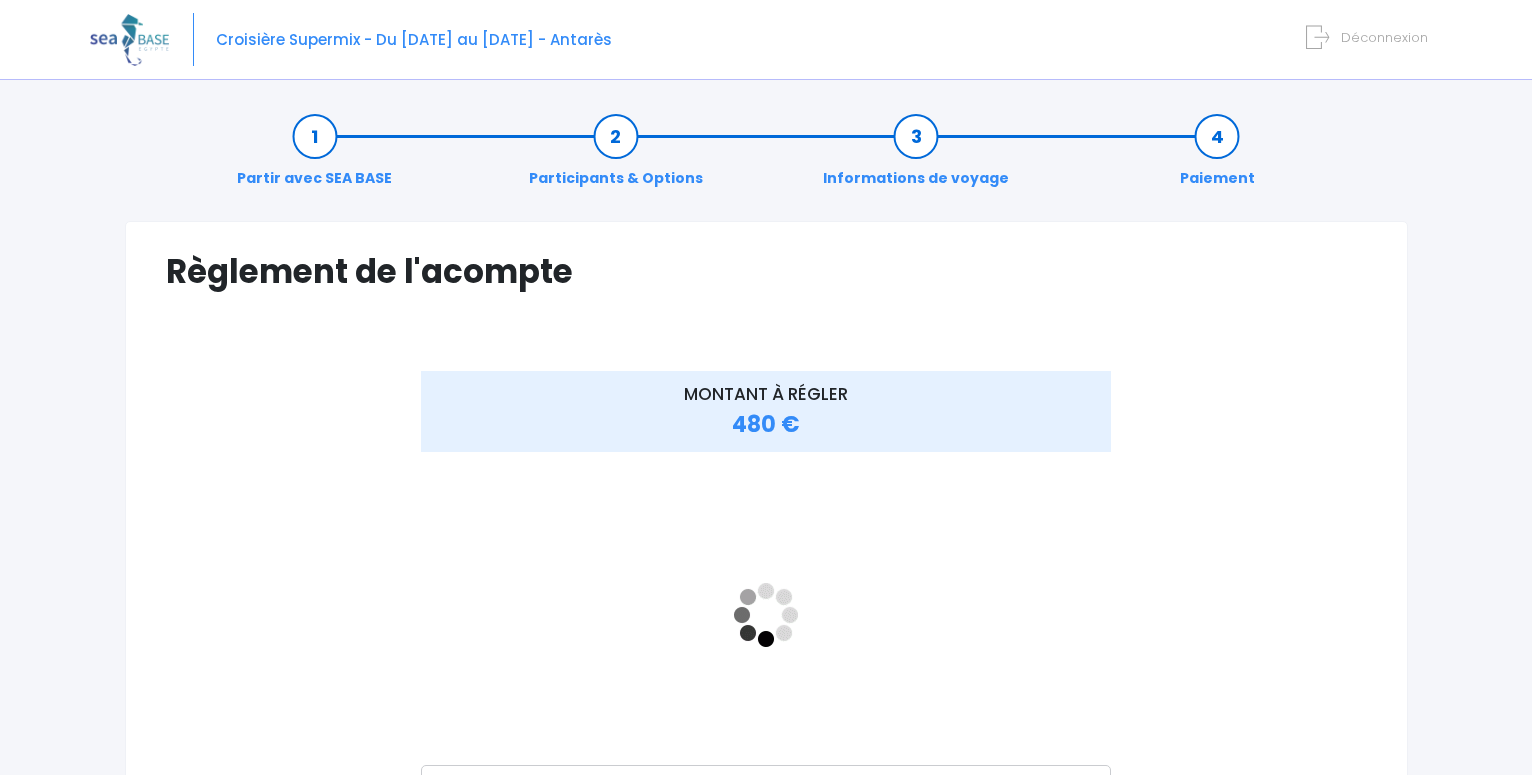 scroll, scrollTop: 0, scrollLeft: 0, axis: both 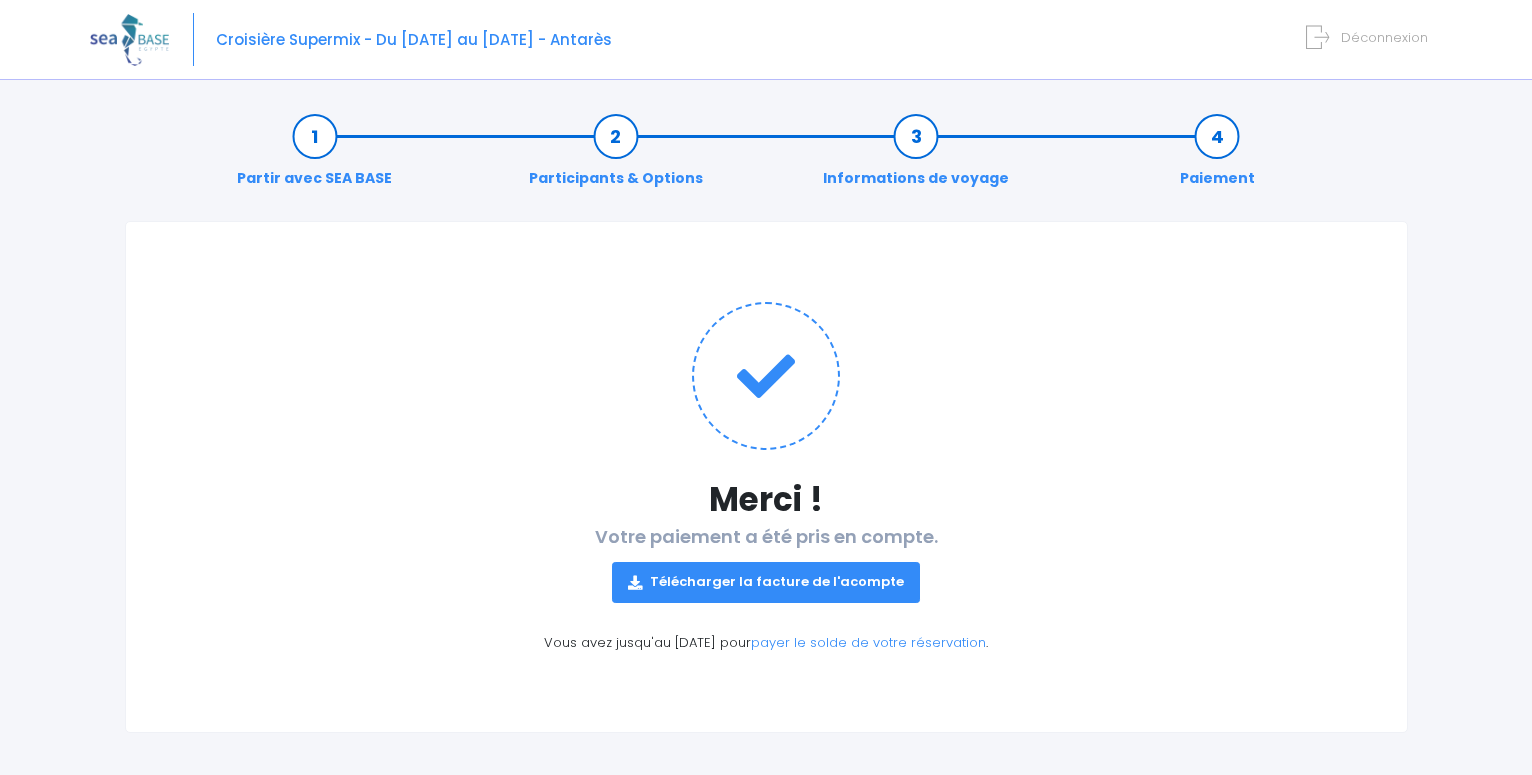 click on "Télécharger la facture de l'acompte" 